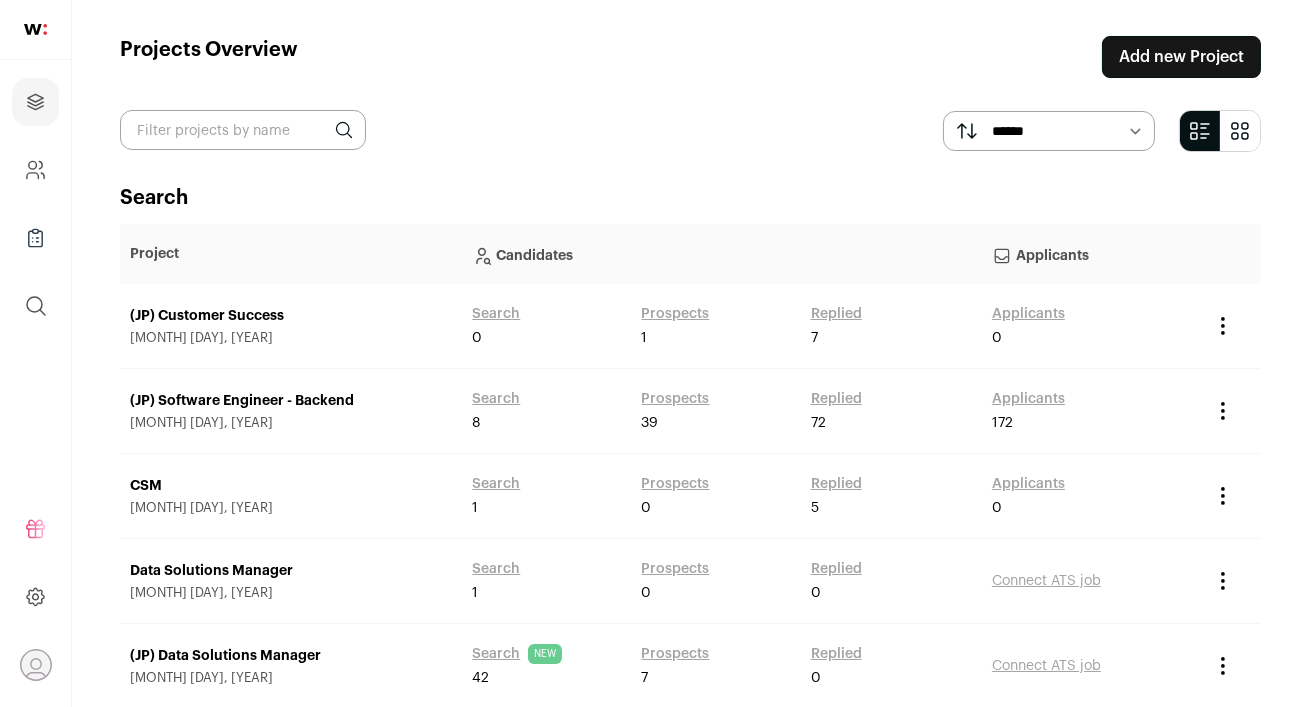scroll, scrollTop: 0, scrollLeft: 0, axis: both 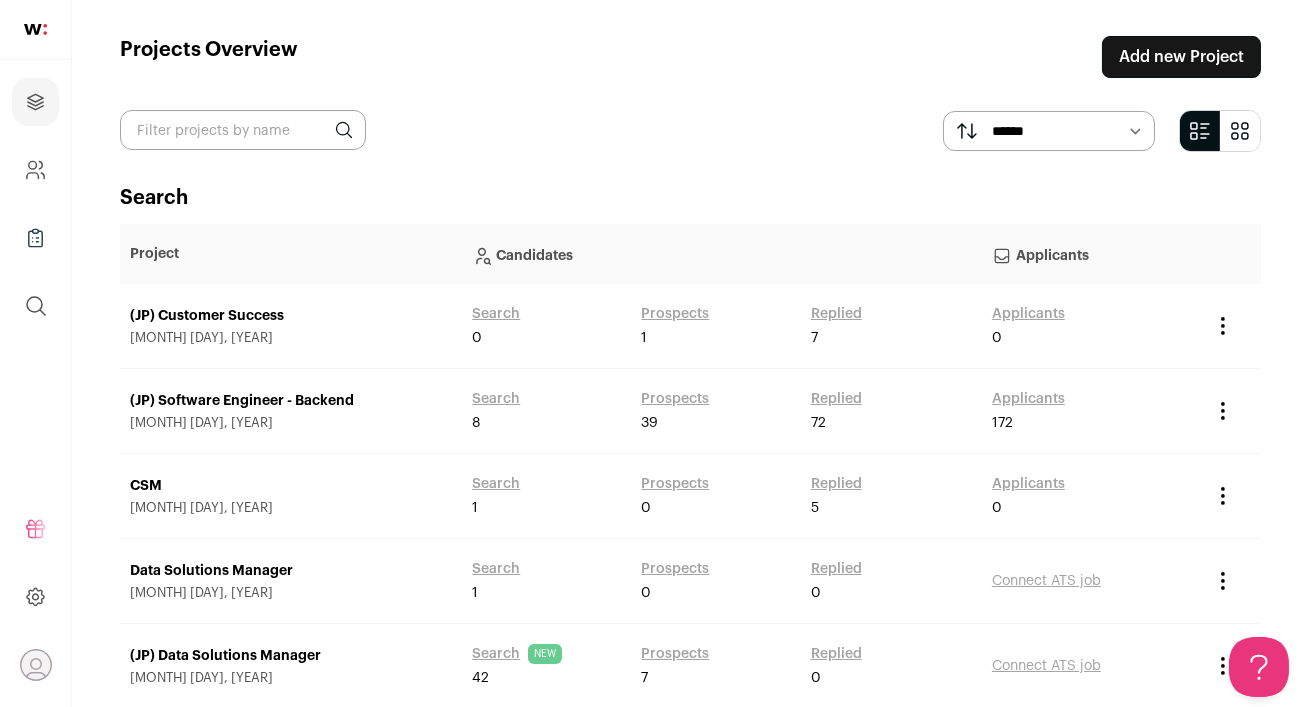 click on "(JP) Software Engineer - Backend" at bounding box center (291, 401) 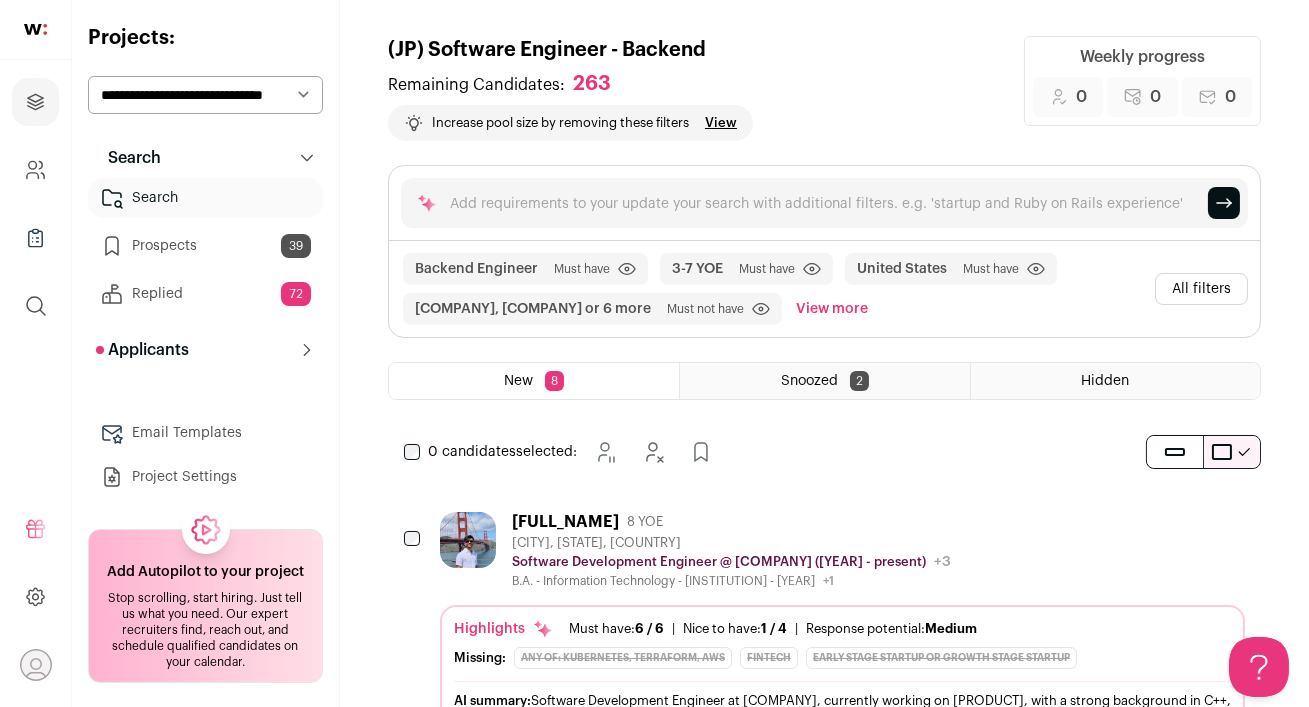 scroll, scrollTop: 0, scrollLeft: 0, axis: both 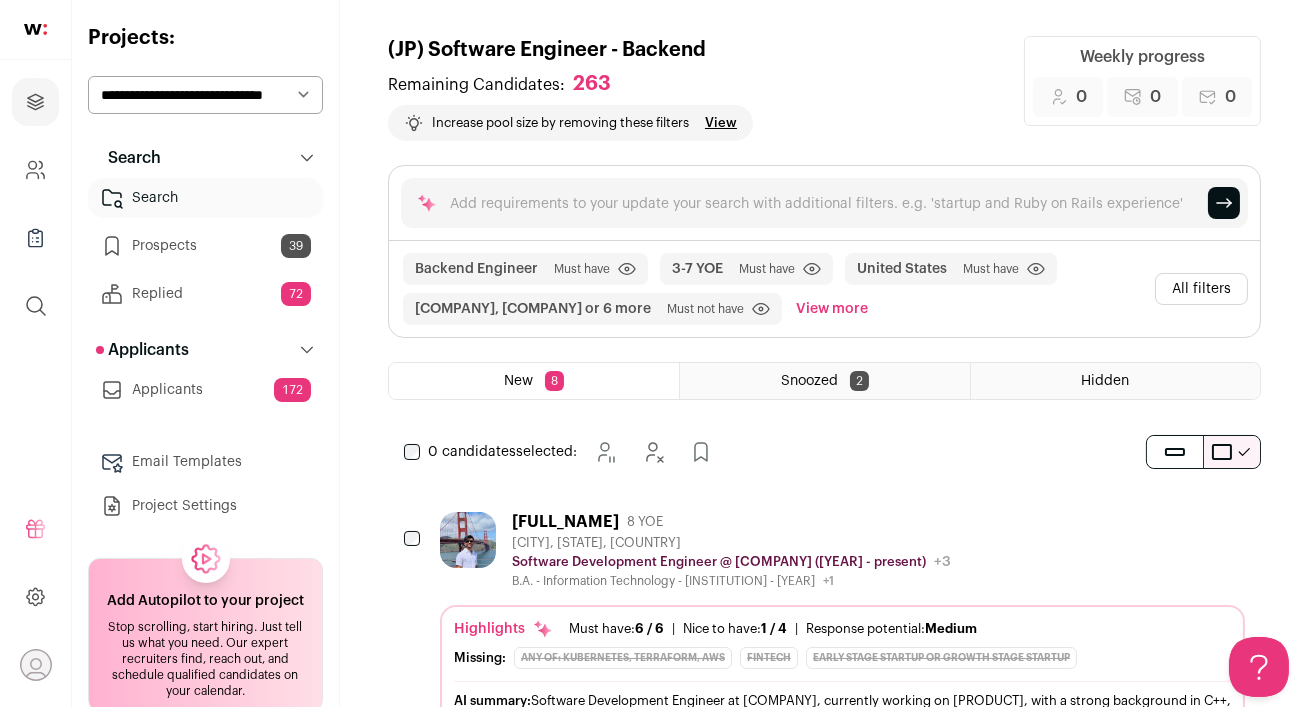click on "[FULL_NAME]
8 YOE
[CITY], [STATE], [COUNTRY]
Software Development Engineer @ [COMPANY]
([YEAR] - present)
[COMPANY]
Public / Private
Public
Company size
10,001+
Tags
B2B
B2C
Developer Tools
E-commerce
FAANG
Marketplace" at bounding box center (842, 550) 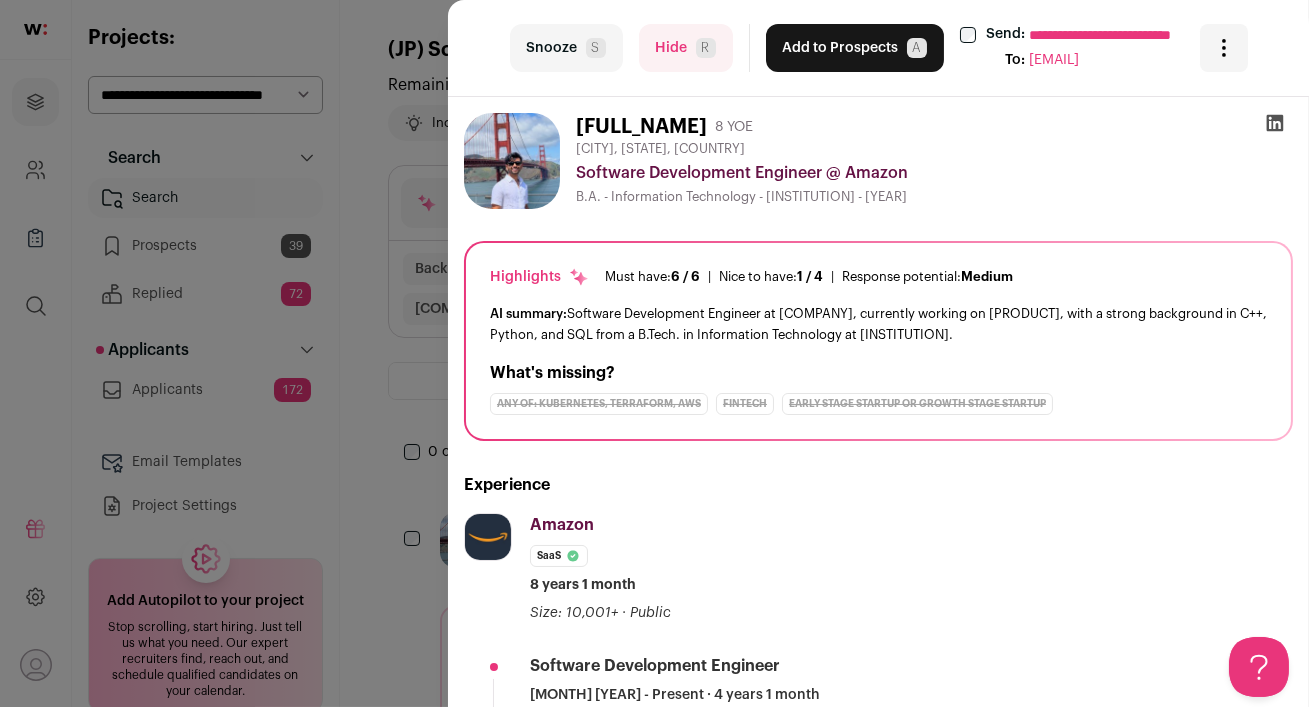 click on "**********" at bounding box center (654, 353) 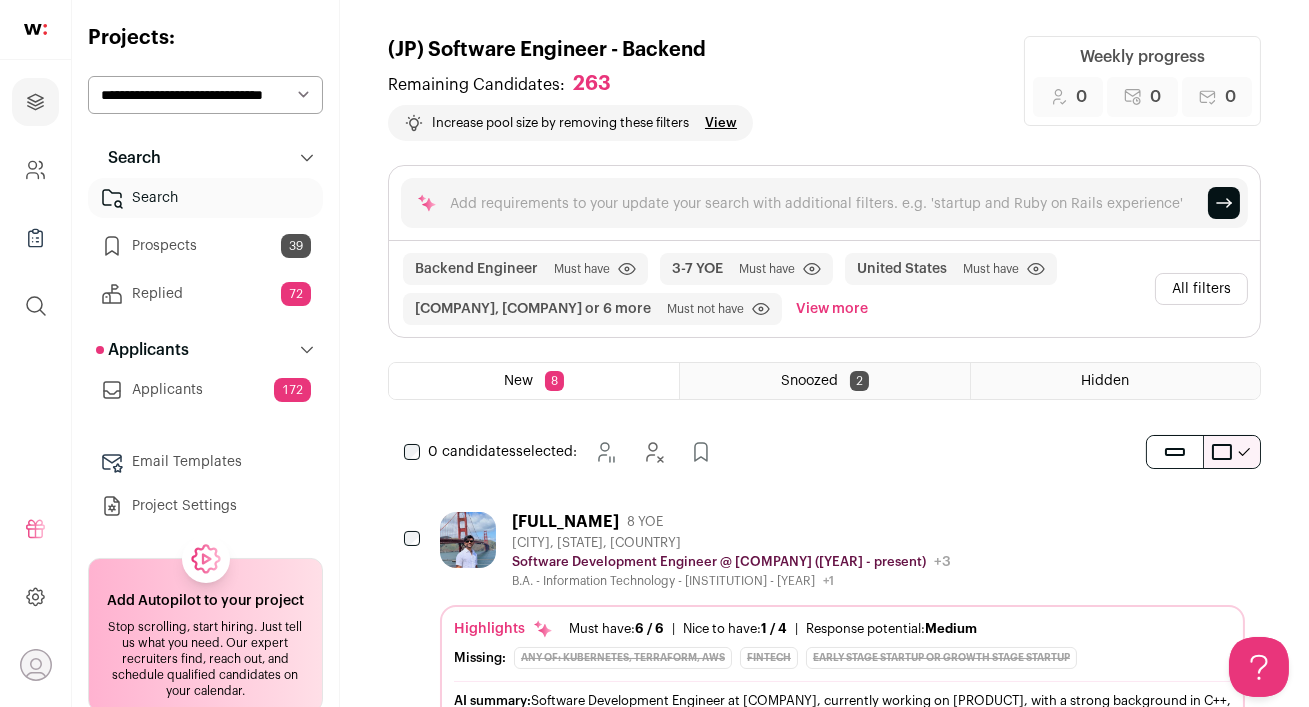 click on "**********" at bounding box center (205, 95) 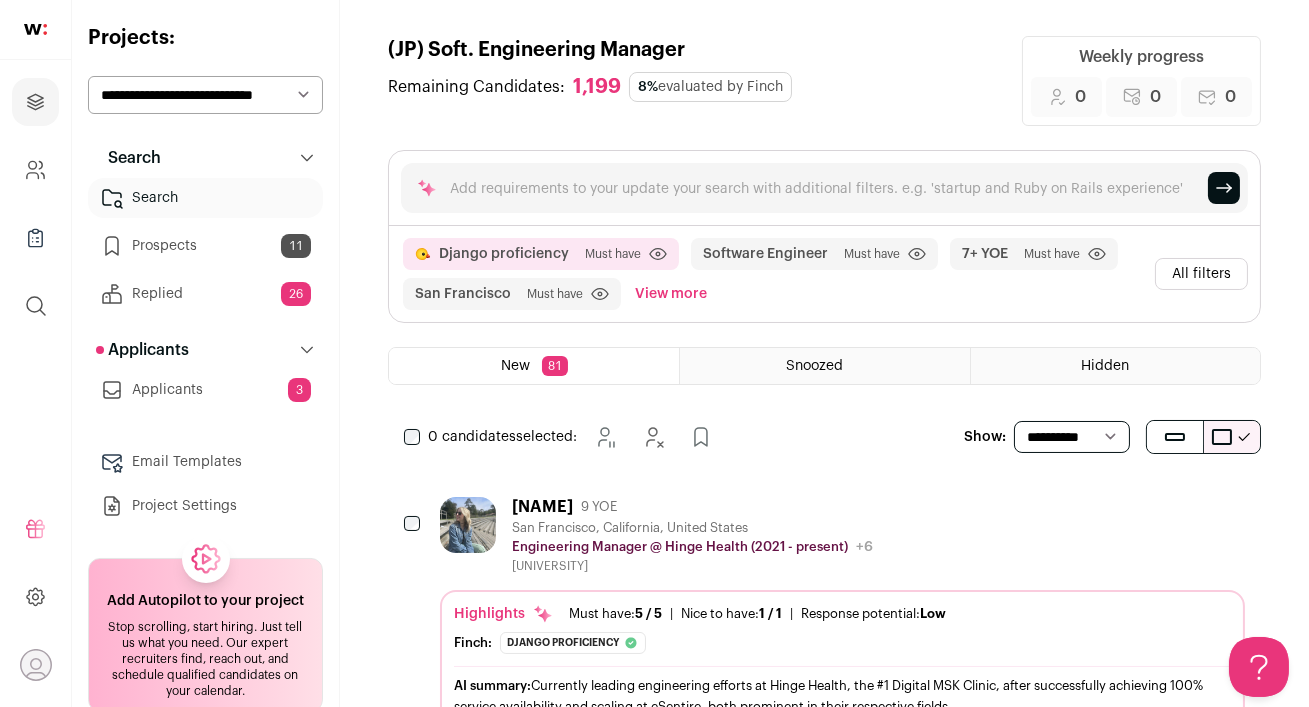scroll, scrollTop: 0, scrollLeft: 0, axis: both 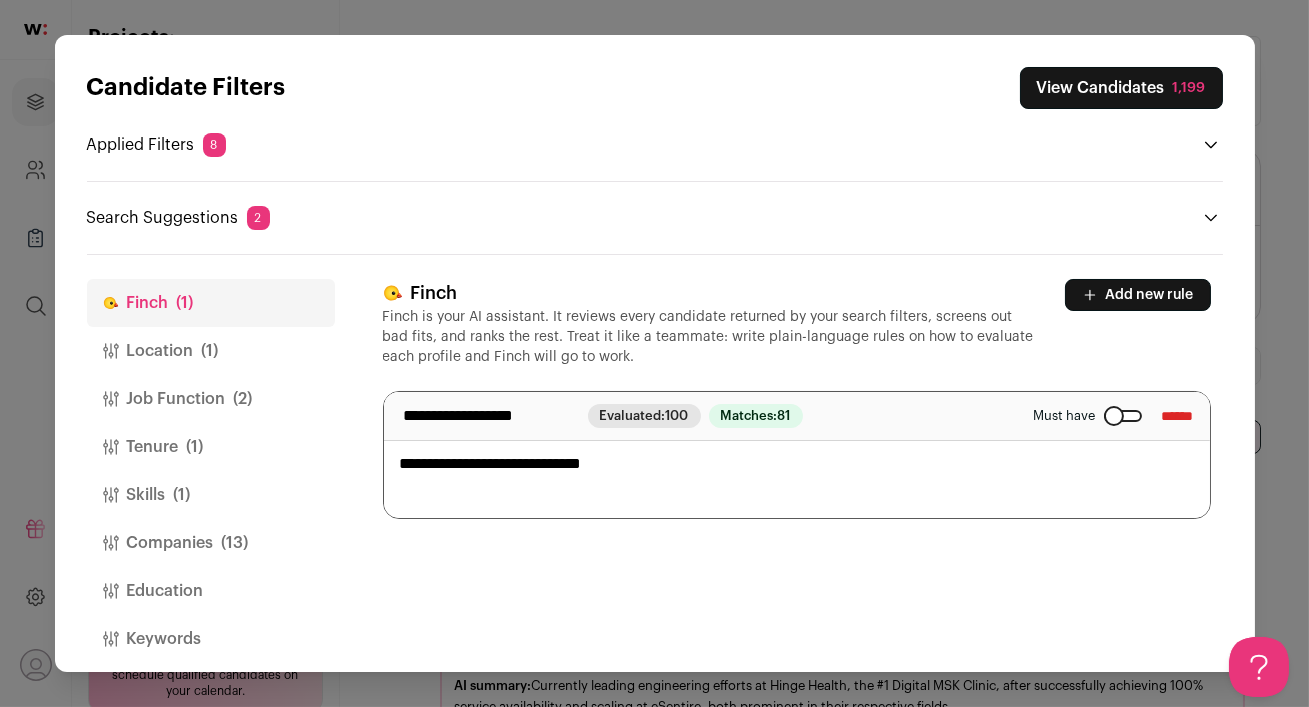 click on "Location
(1)" at bounding box center [211, 351] 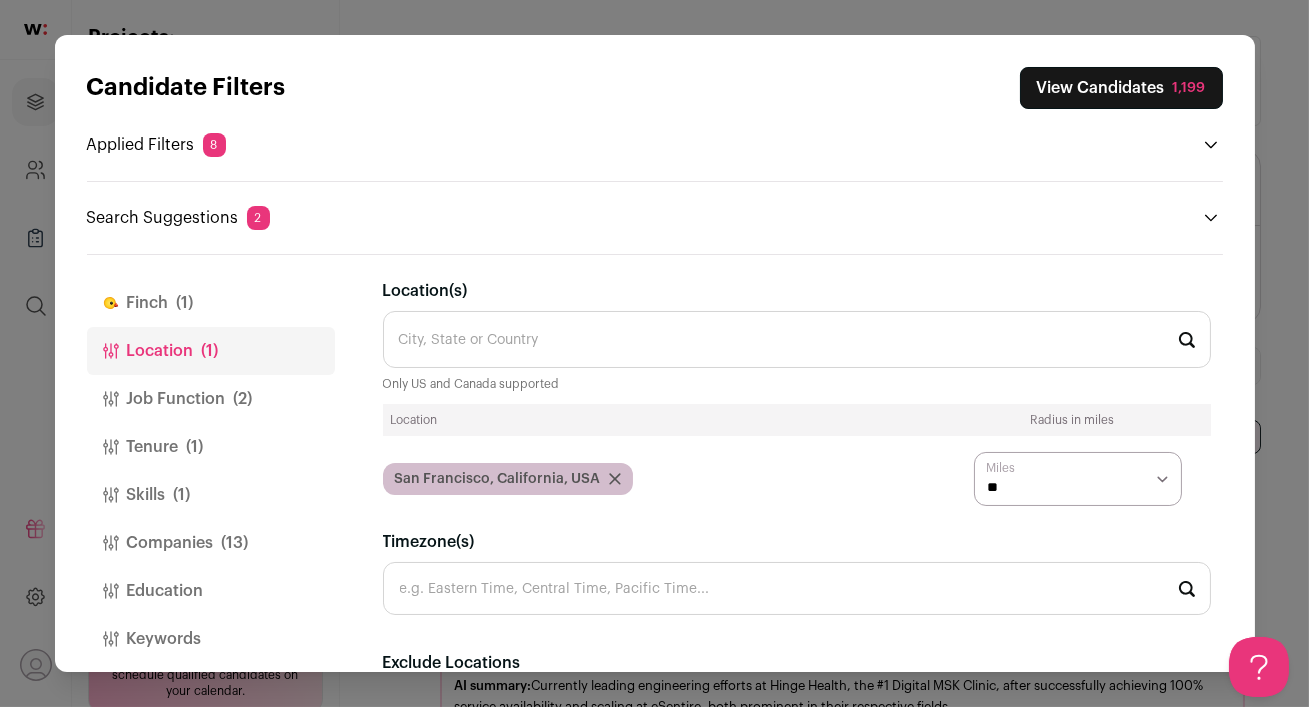 click on "Job Function
(2)" at bounding box center (211, 399) 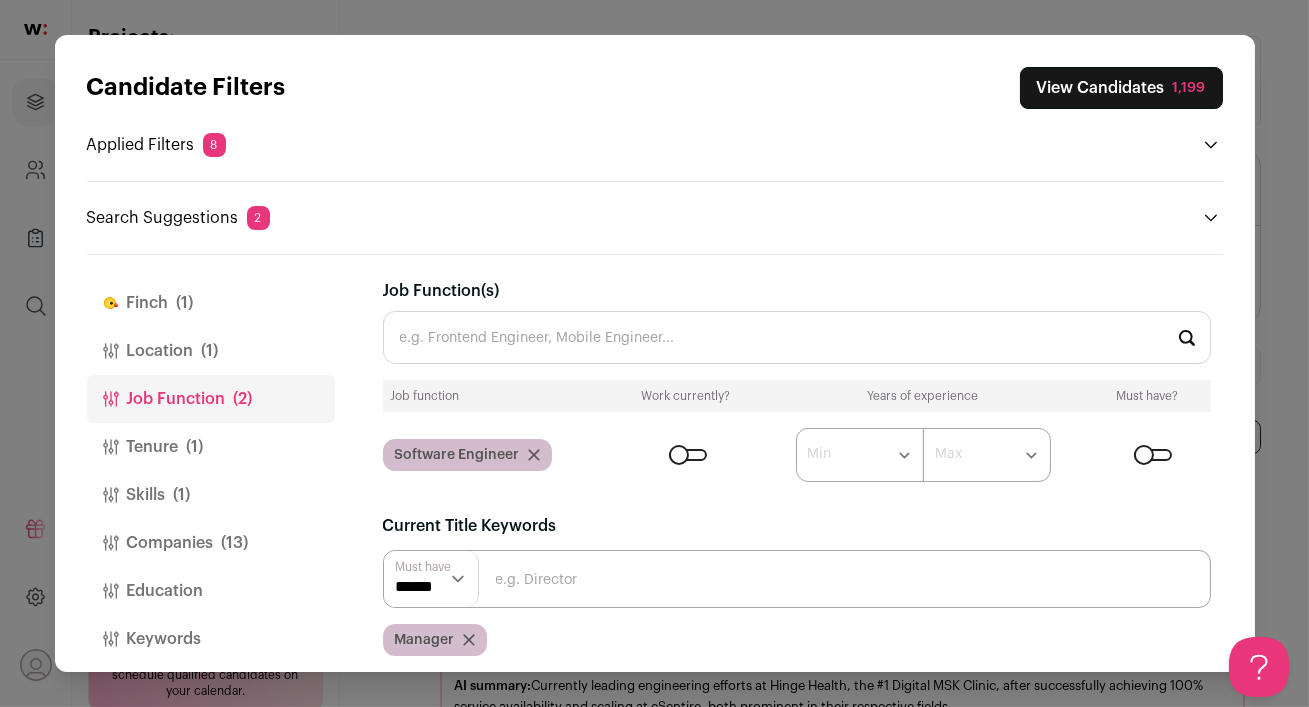 scroll, scrollTop: 15, scrollLeft: 0, axis: vertical 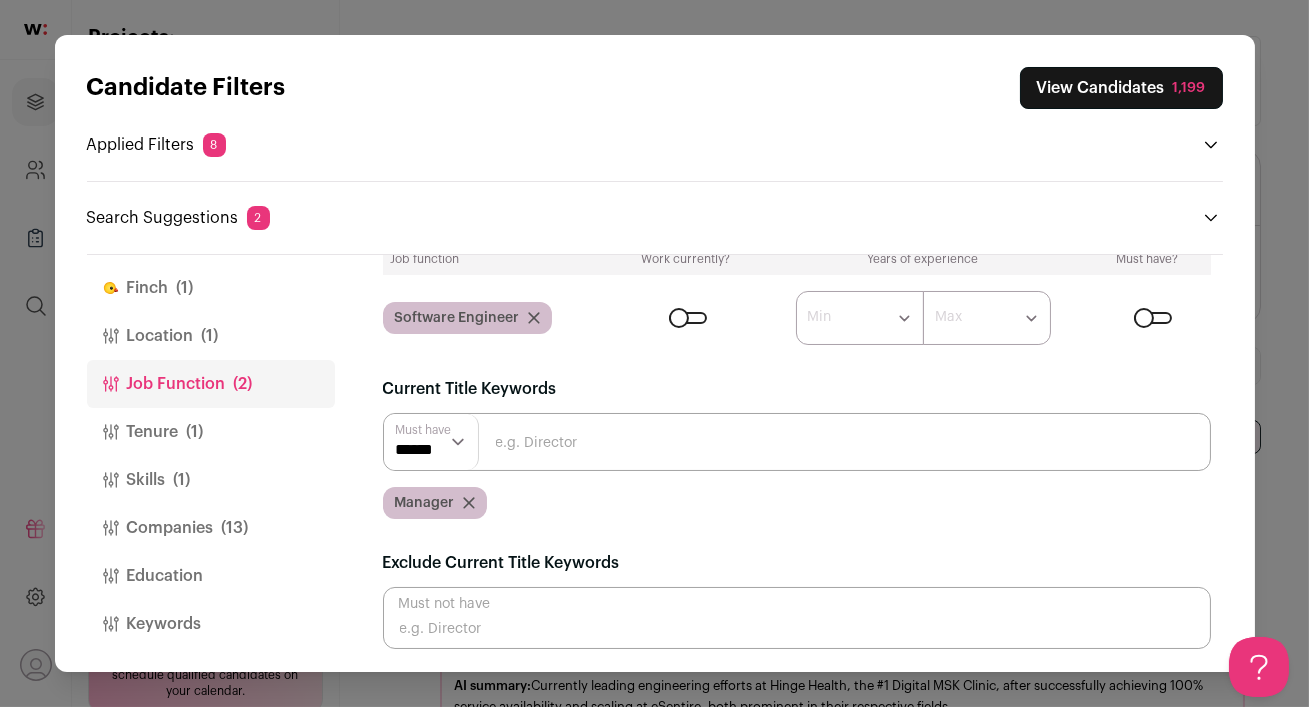 click on "Tenure
(1)" at bounding box center (211, 432) 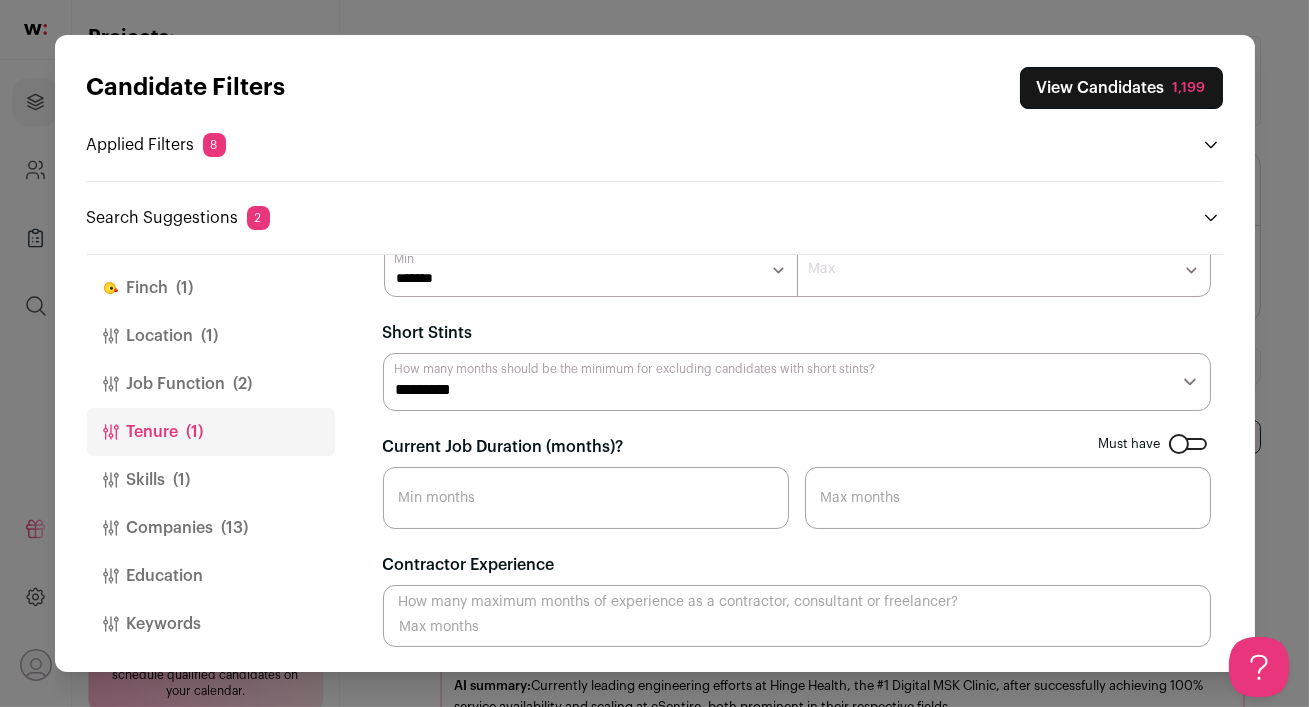 scroll, scrollTop: 66, scrollLeft: 0, axis: vertical 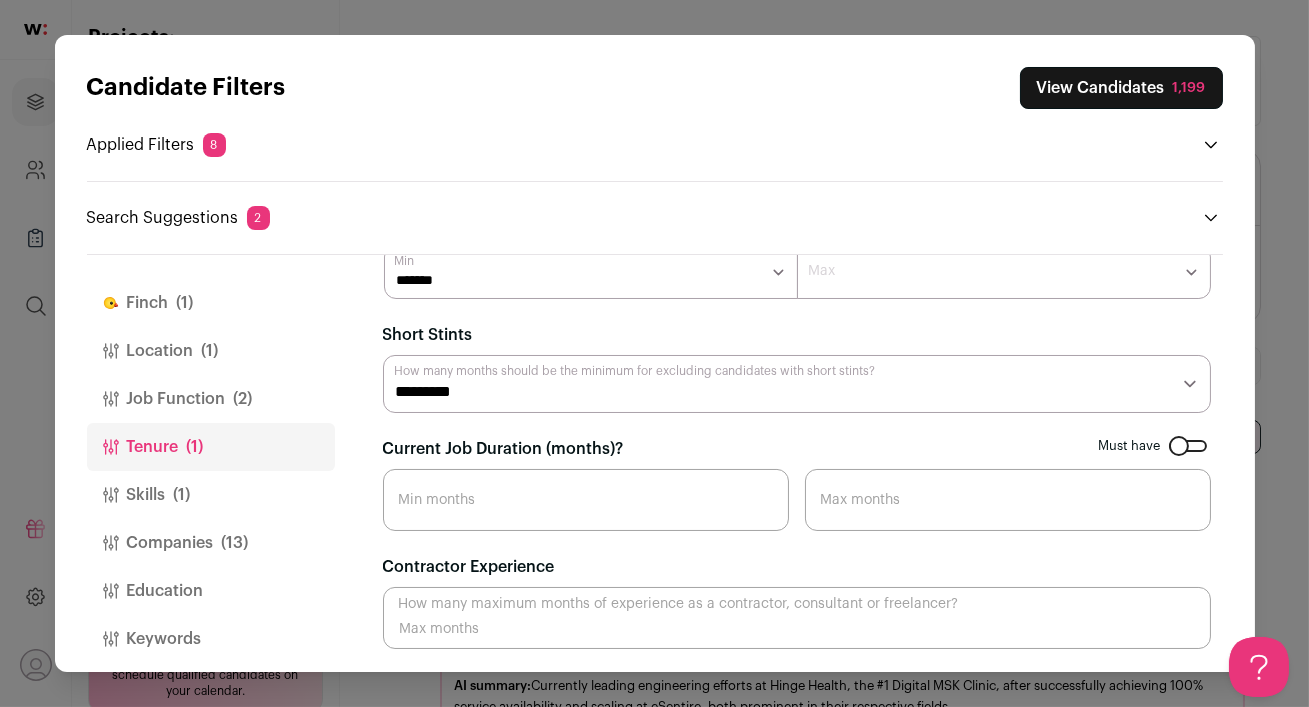 click on "Skills
(1)" at bounding box center (211, 495) 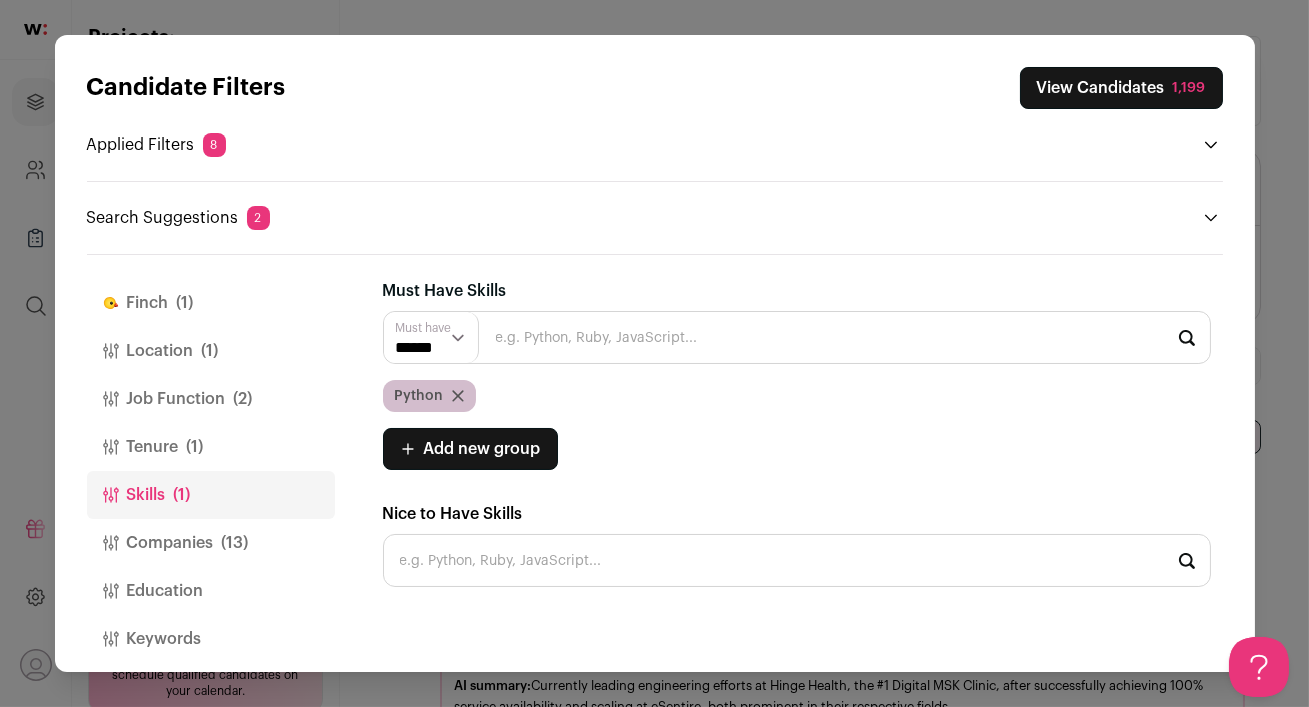 scroll, scrollTop: 0, scrollLeft: 0, axis: both 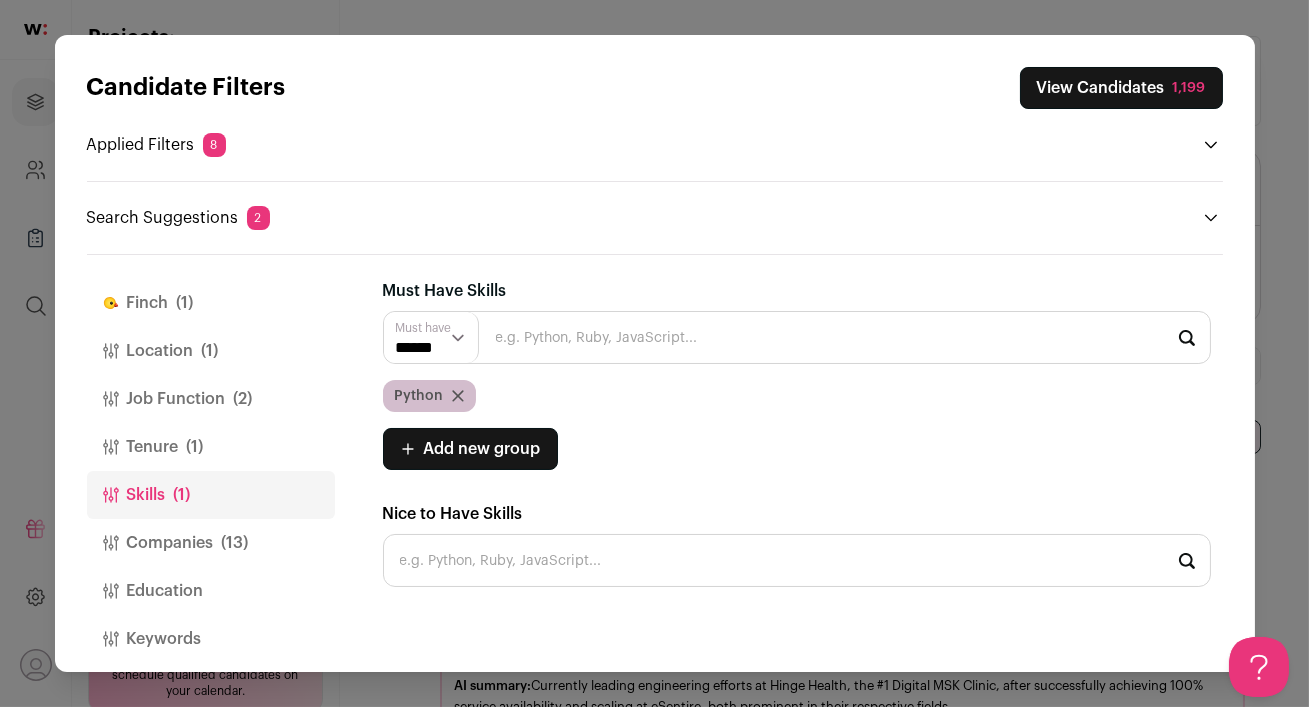 click on "Companies
(13)" at bounding box center [211, 543] 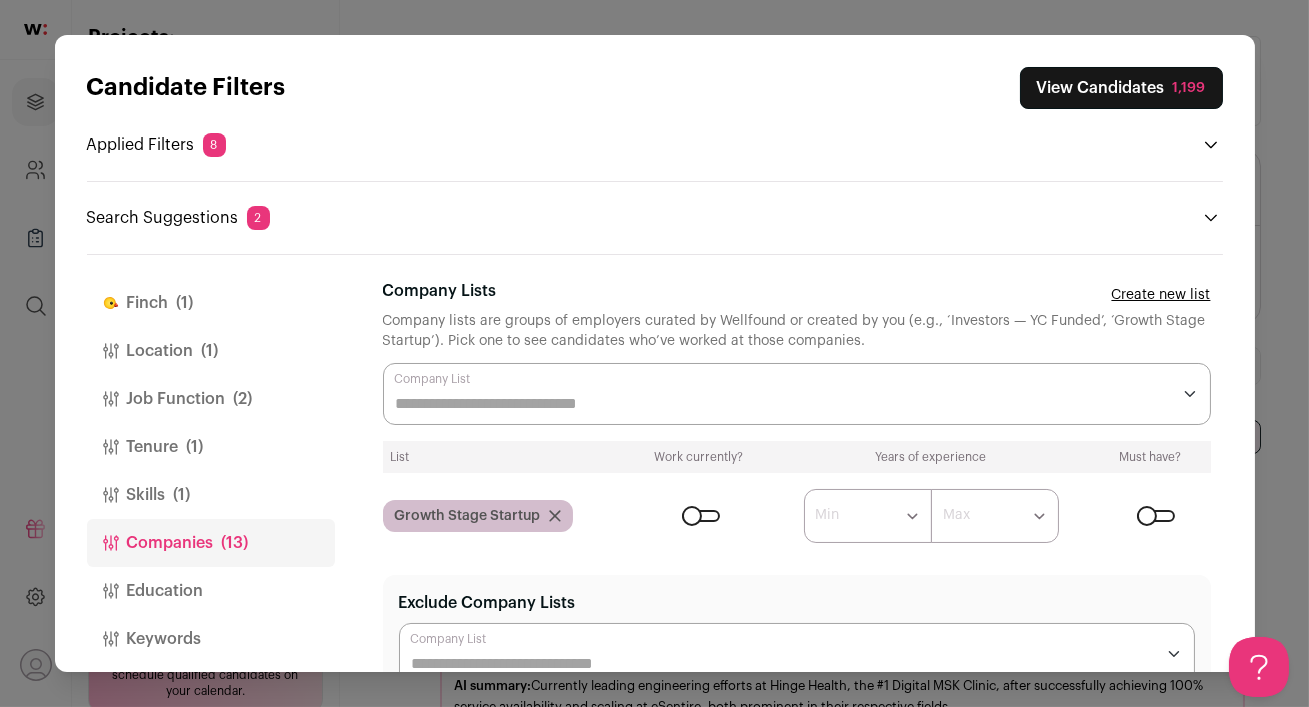 click on "View Candidates
[NUMBER]" at bounding box center (1121, 88) 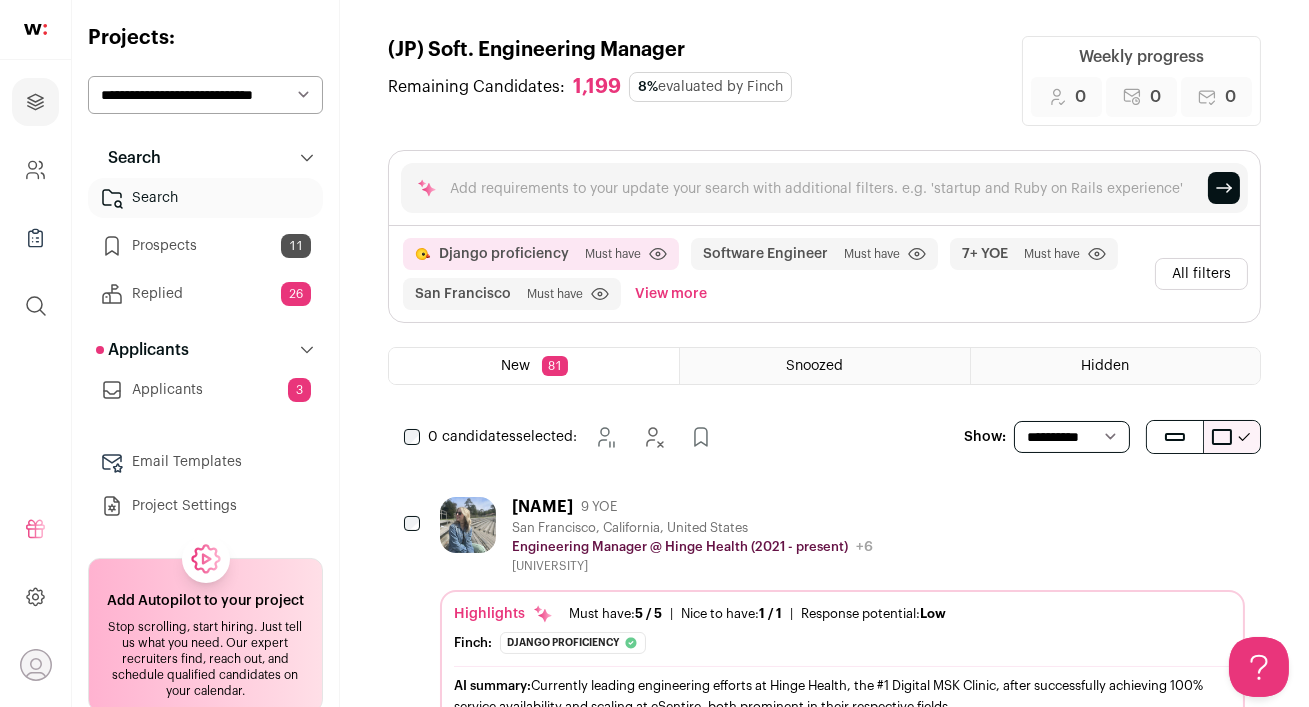 click on "Email Templates" at bounding box center (205, 462) 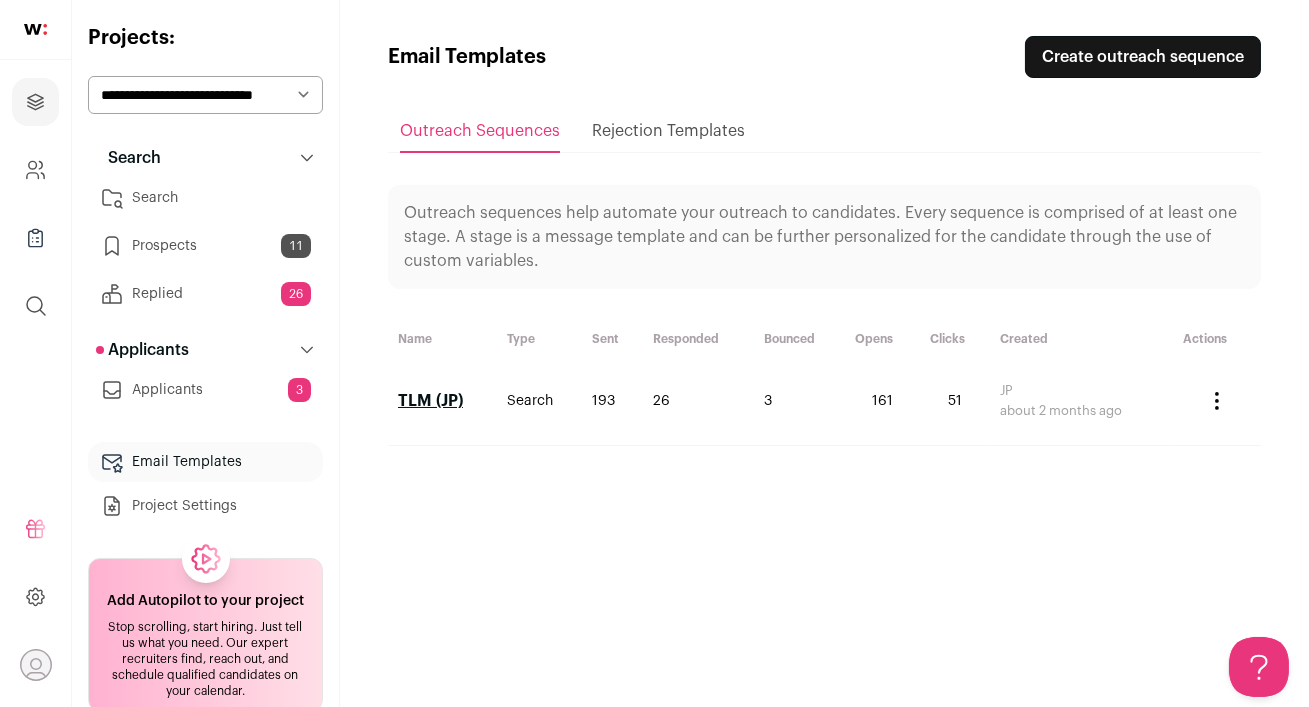 scroll, scrollTop: 0, scrollLeft: 0, axis: both 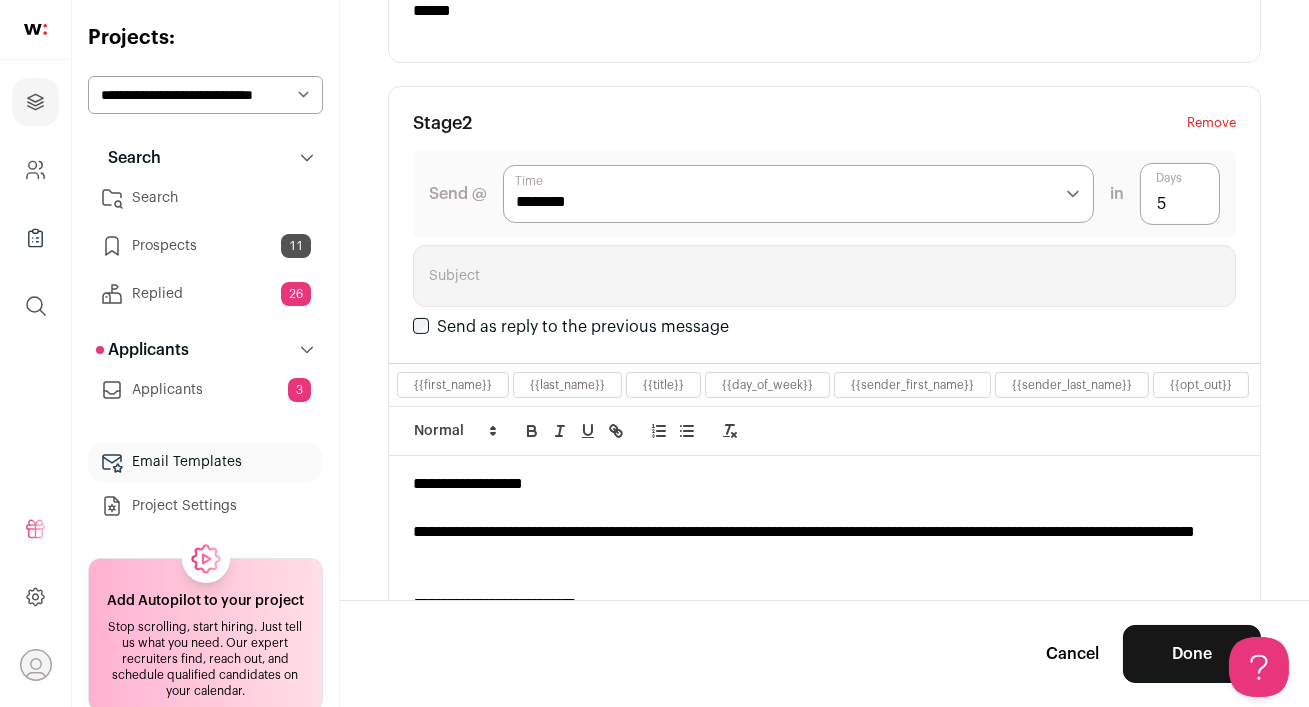 click on "Search" at bounding box center [205, 198] 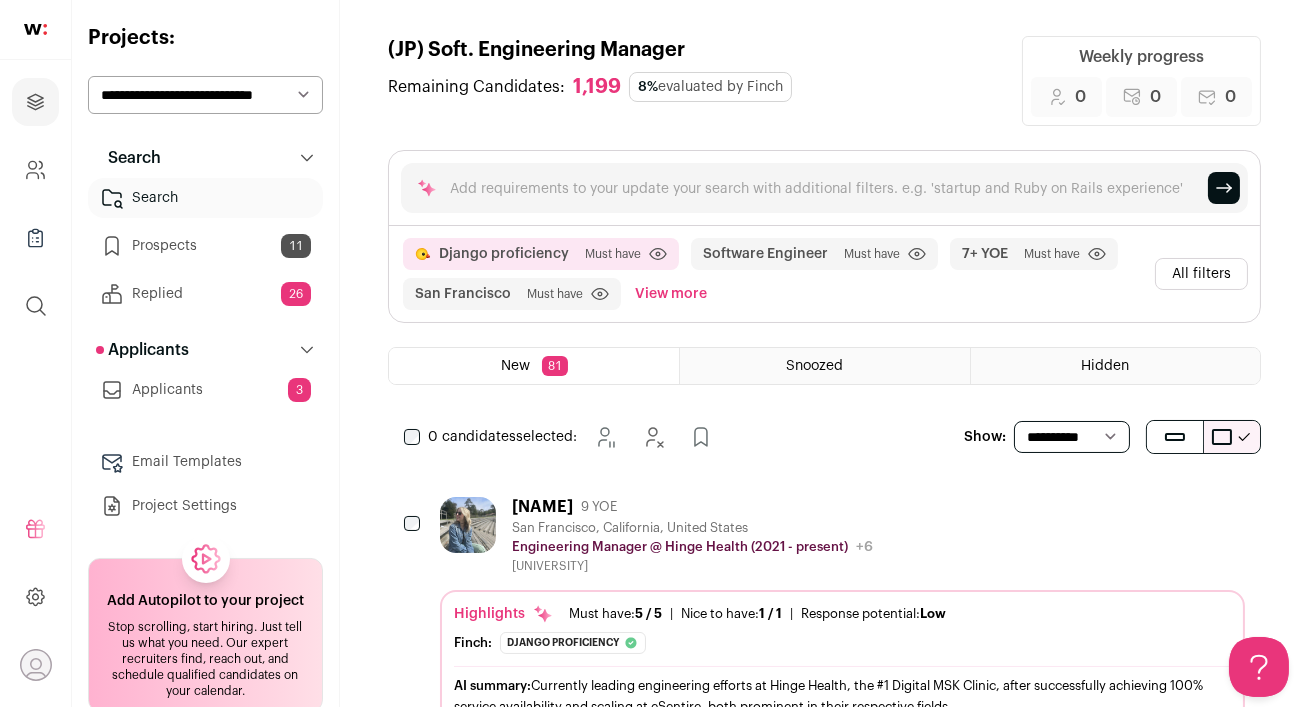 scroll, scrollTop: 0, scrollLeft: 0, axis: both 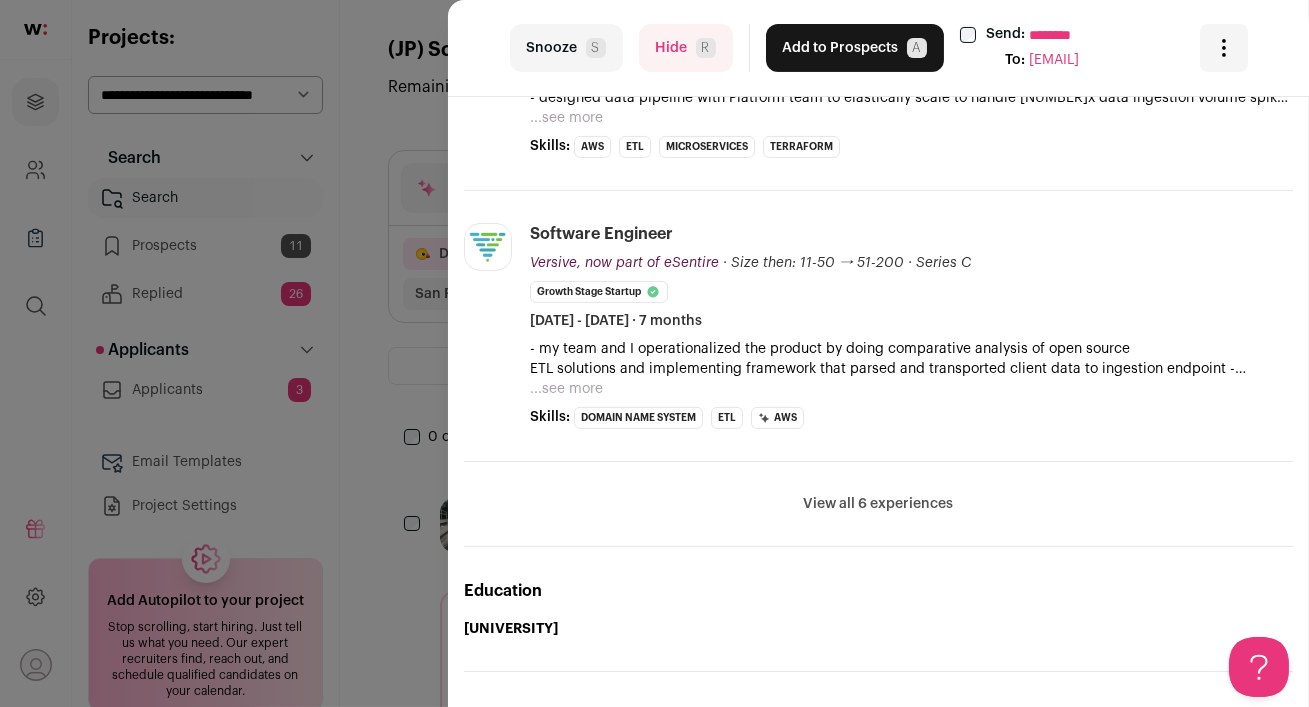 click on "Hide
R" at bounding box center (686, 48) 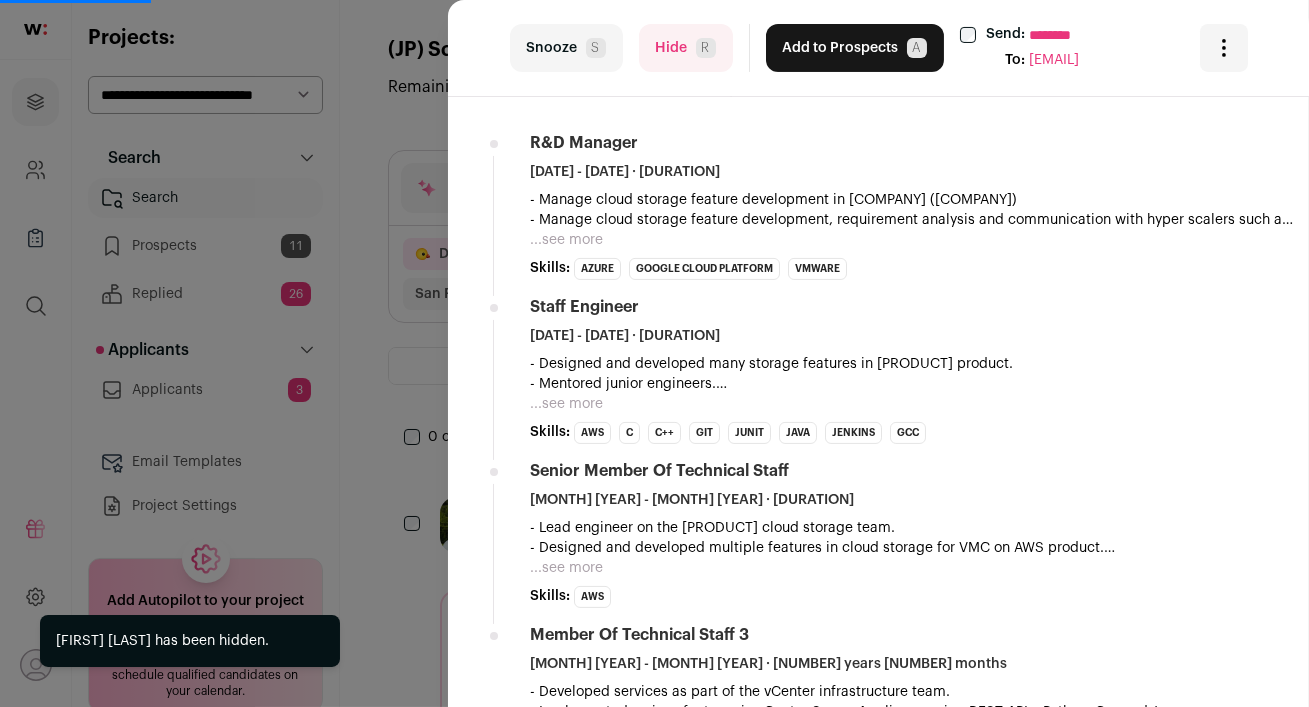 scroll, scrollTop: 819, scrollLeft: 0, axis: vertical 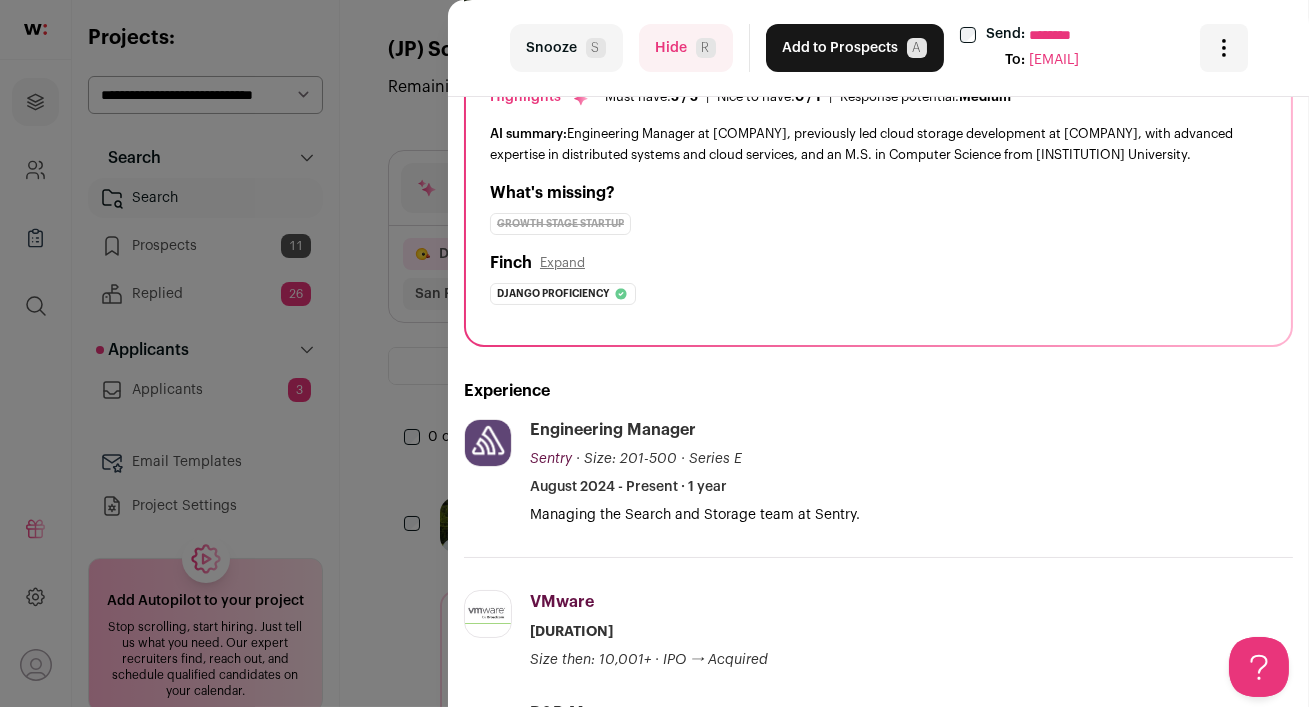 click on "Hide
R" at bounding box center [686, 48] 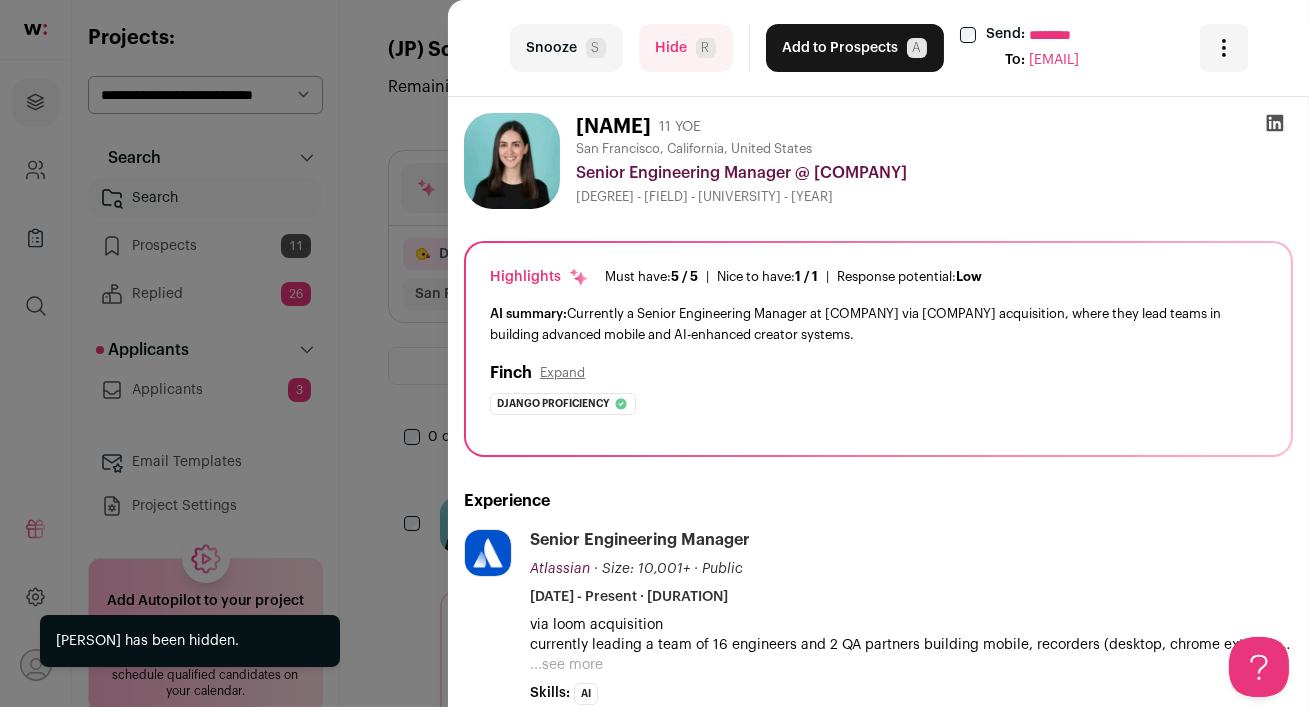 scroll, scrollTop: 0, scrollLeft: 0, axis: both 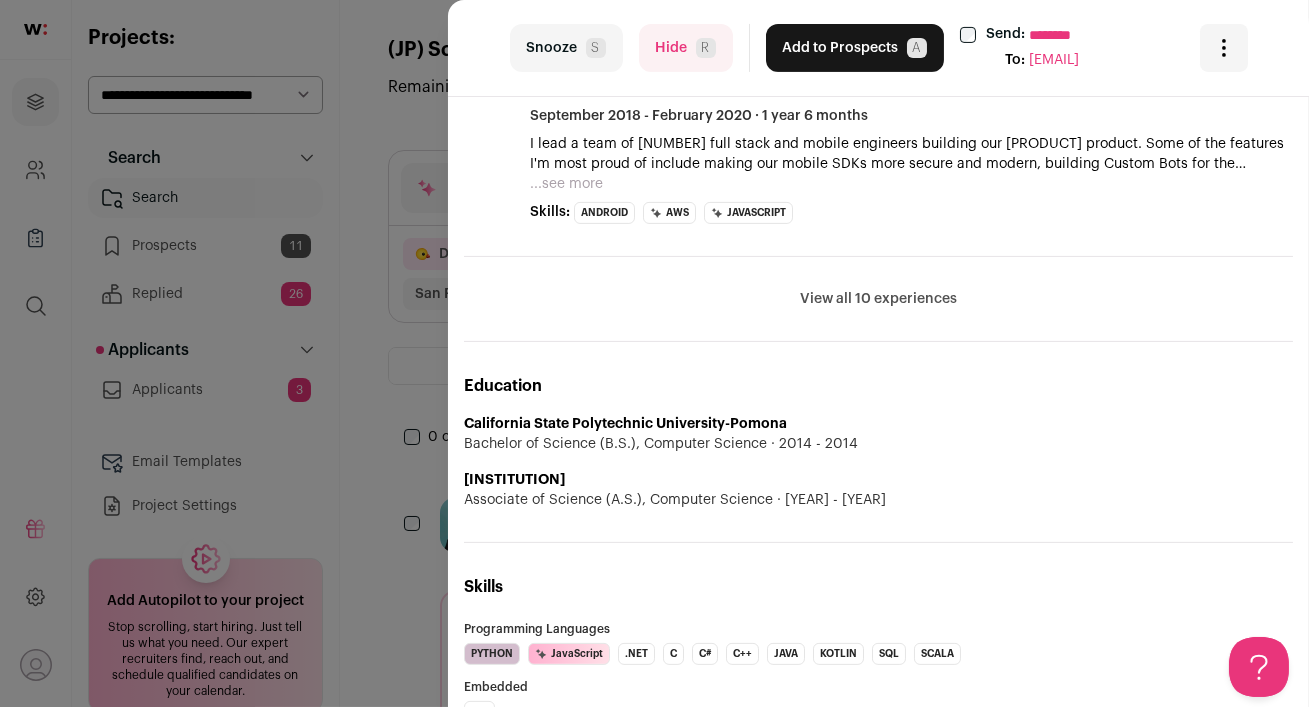 click on "Hide
R" at bounding box center [686, 48] 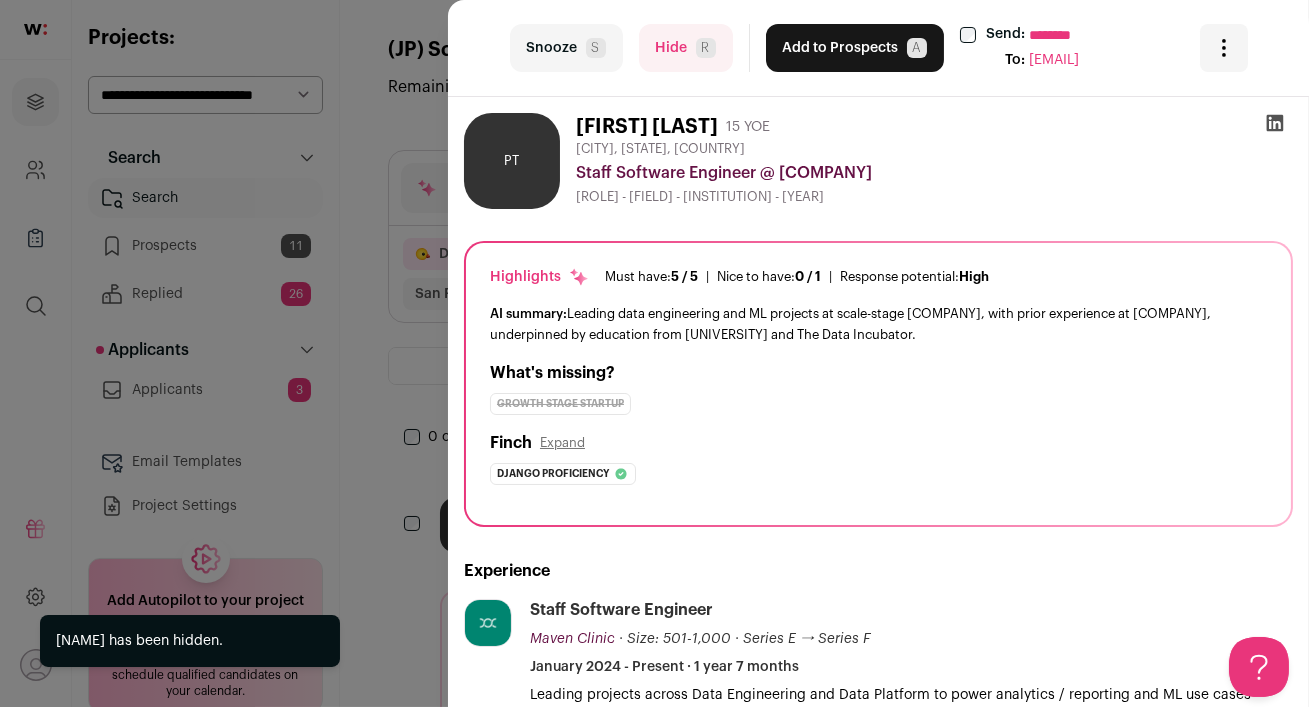 scroll, scrollTop: 0, scrollLeft: 0, axis: both 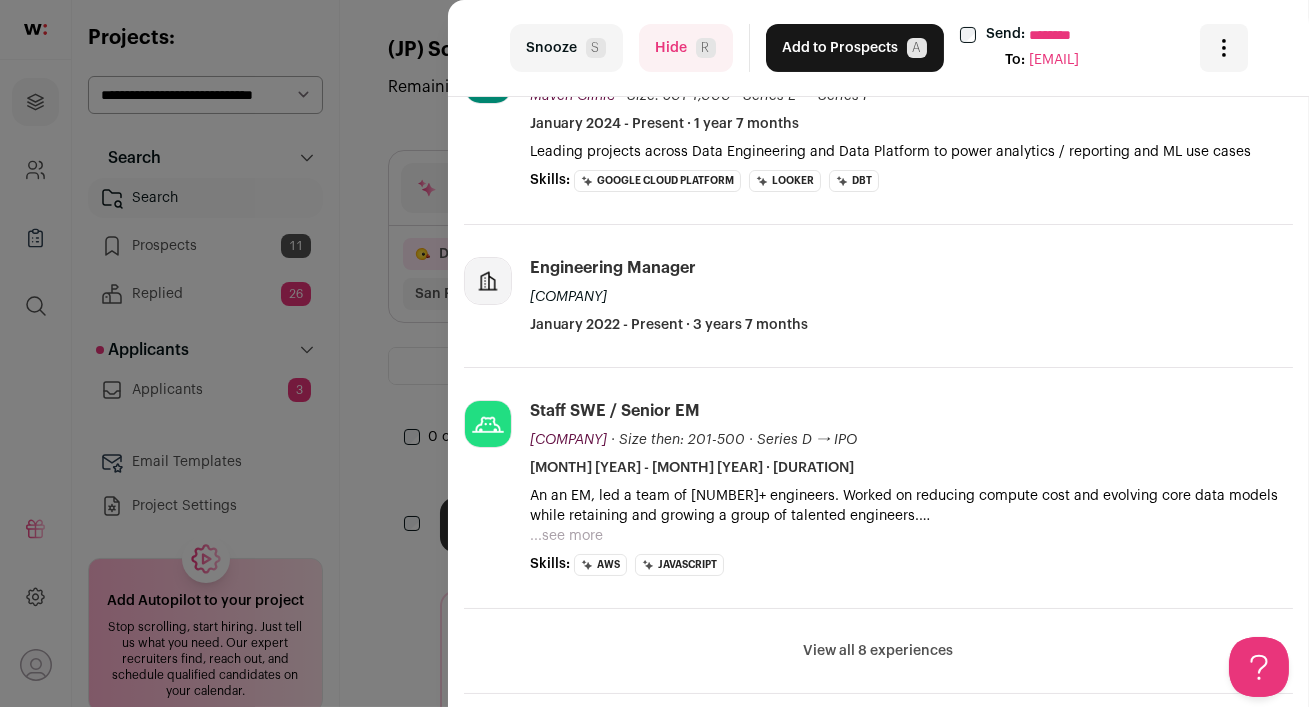 click on "Hide
R" at bounding box center [686, 48] 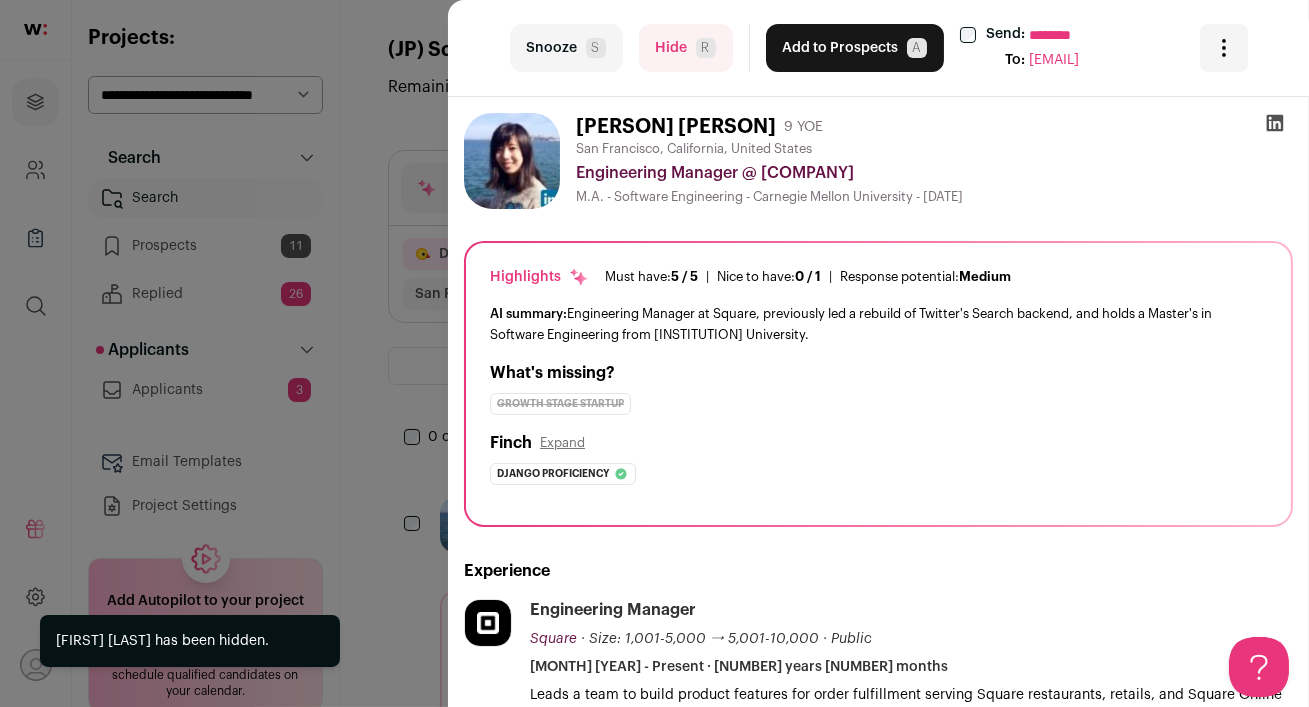 scroll, scrollTop: 0, scrollLeft: 0, axis: both 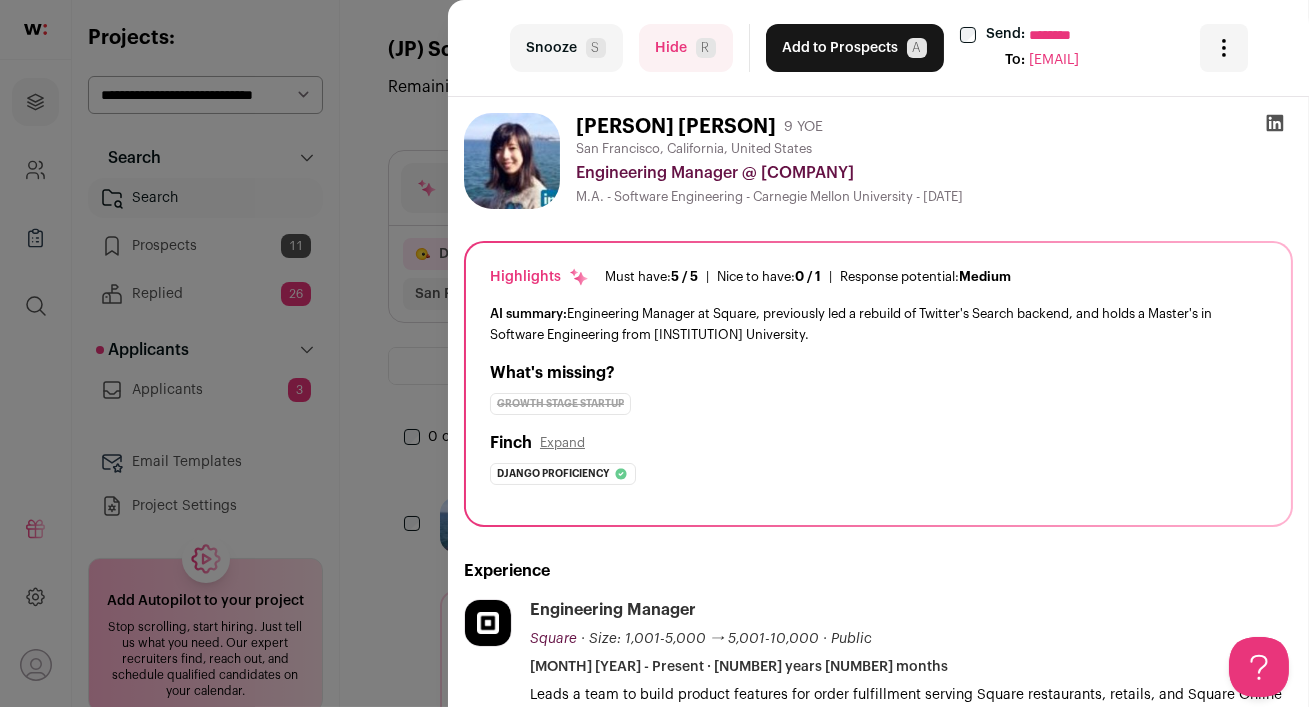 click on "Hide
R" at bounding box center (686, 48) 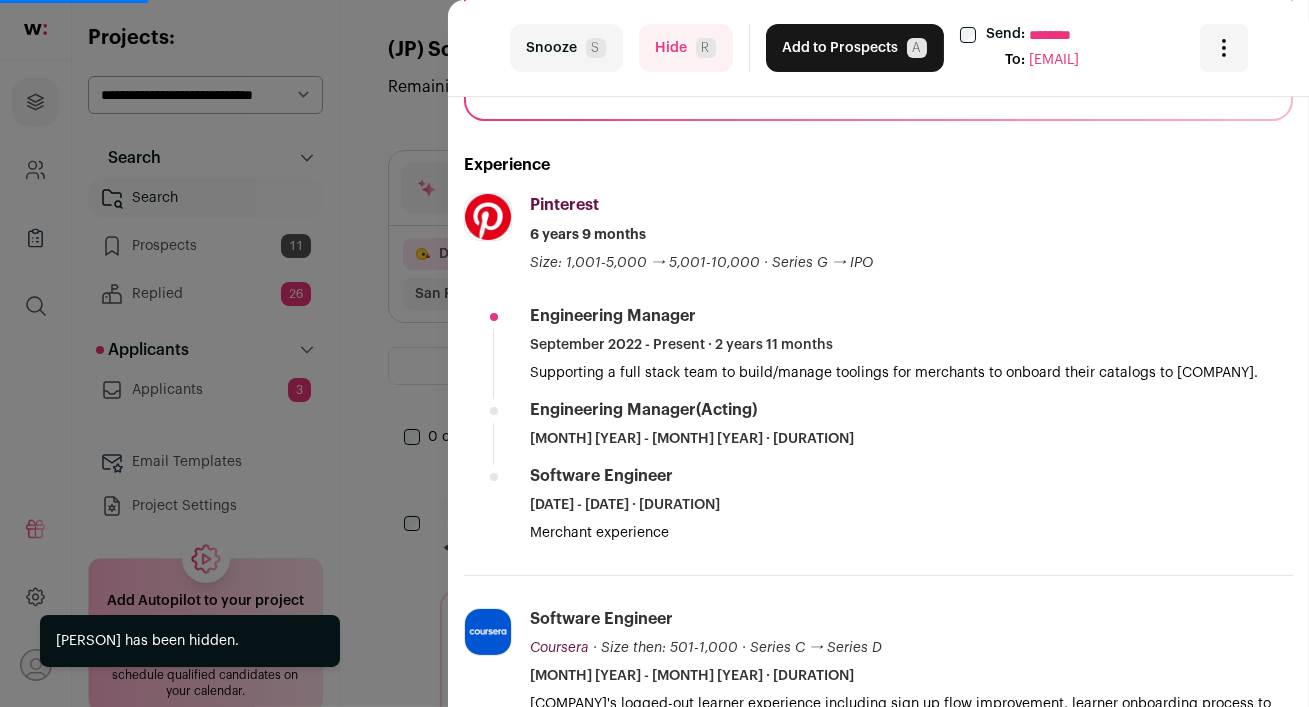 scroll, scrollTop: 362, scrollLeft: 0, axis: vertical 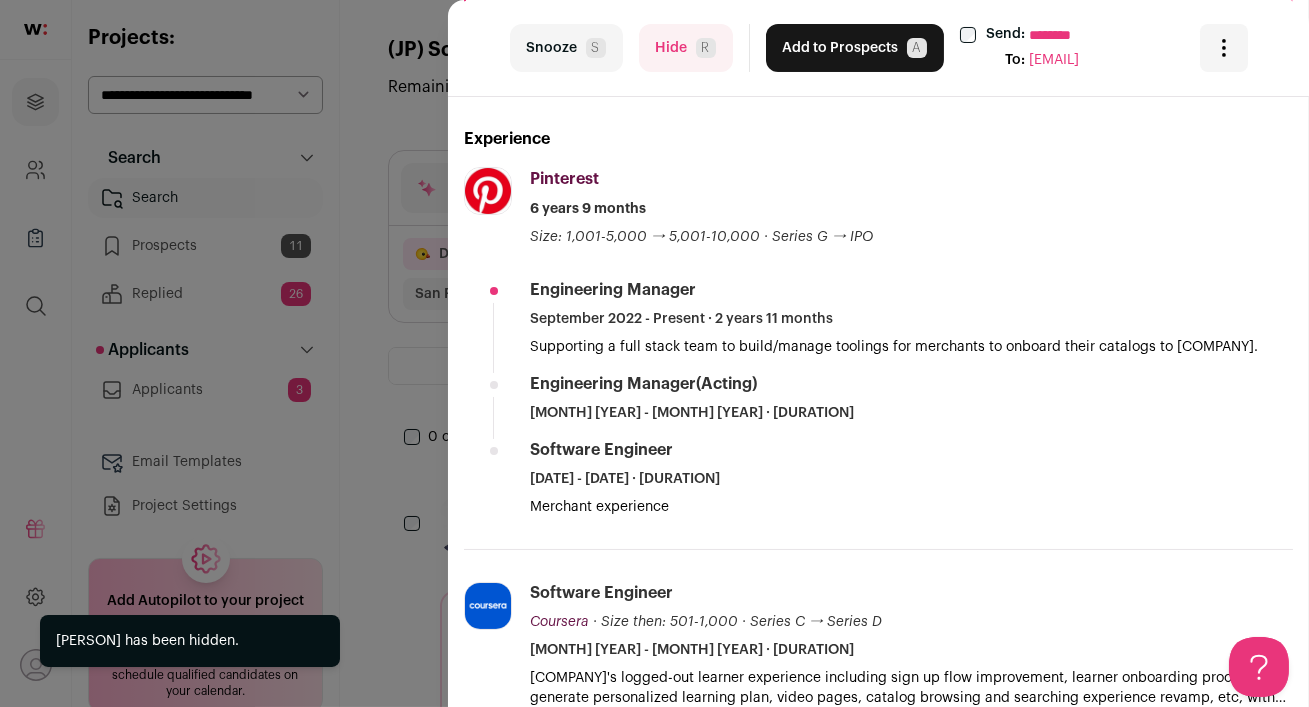 click on "Hide
R" at bounding box center (686, 48) 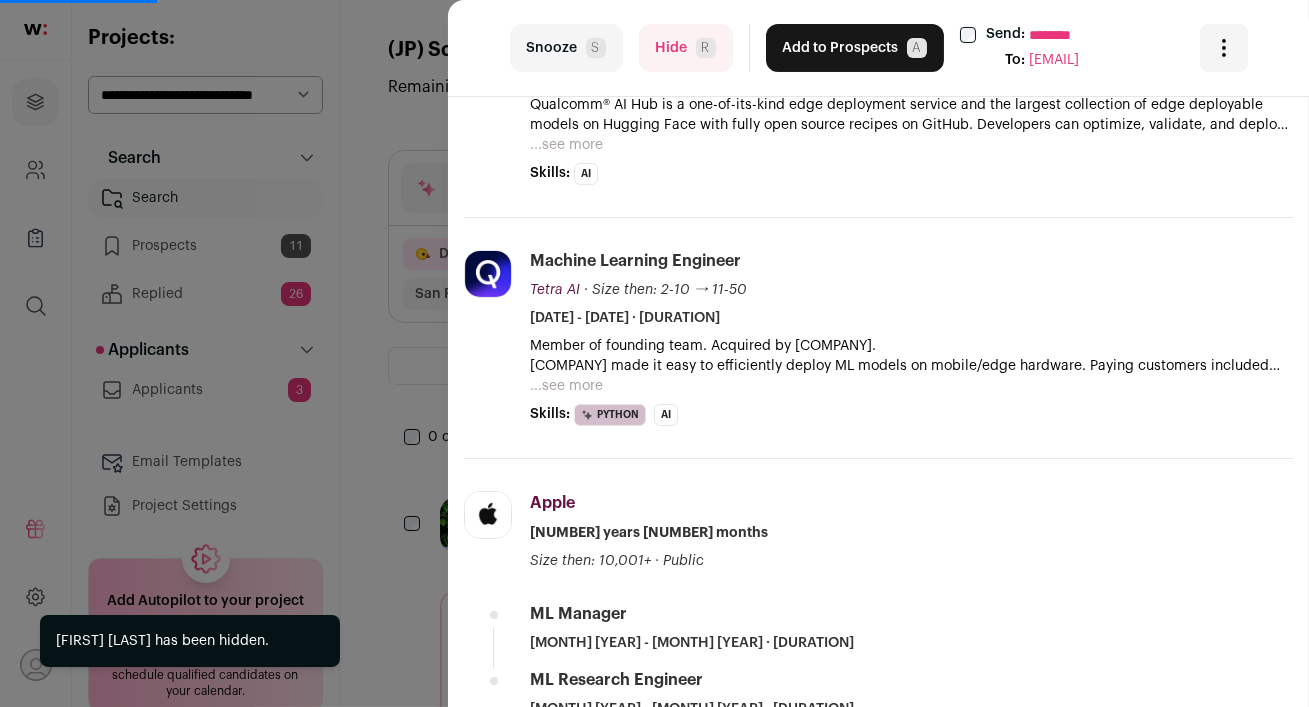 scroll, scrollTop: 822, scrollLeft: 0, axis: vertical 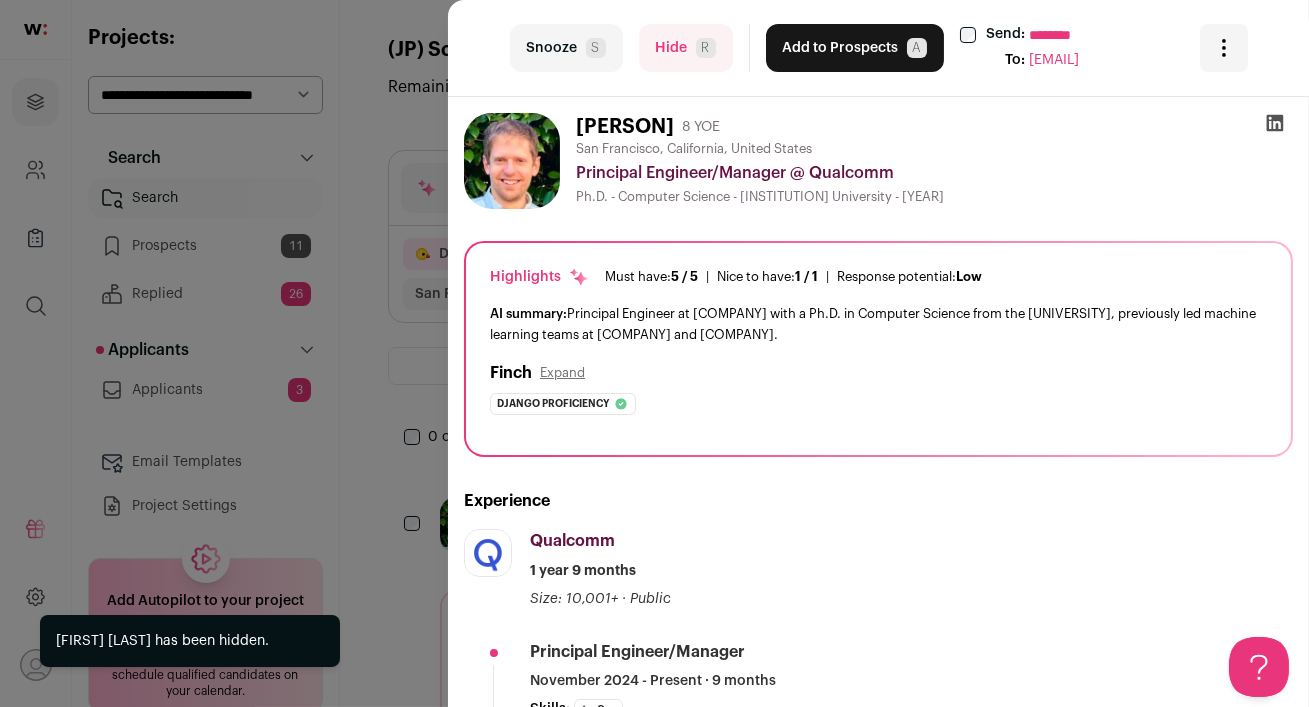 click on "Hide
R" at bounding box center (686, 48) 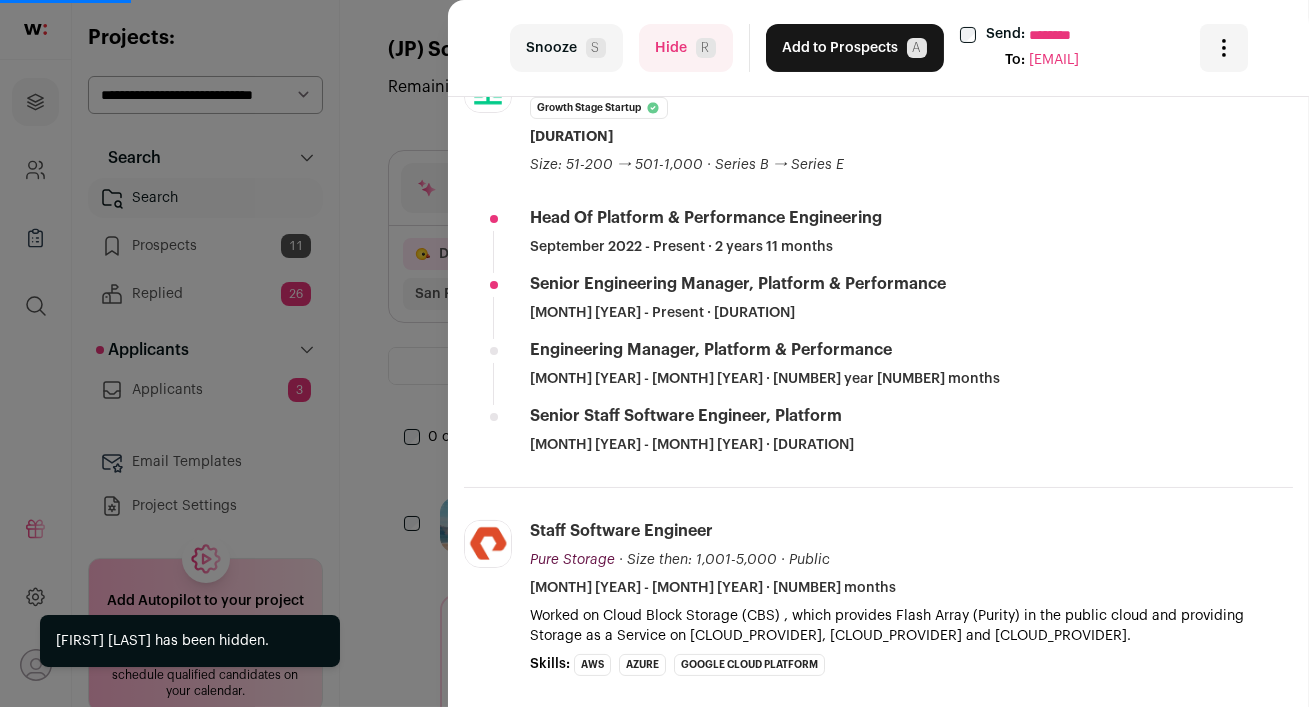 scroll, scrollTop: 568, scrollLeft: 0, axis: vertical 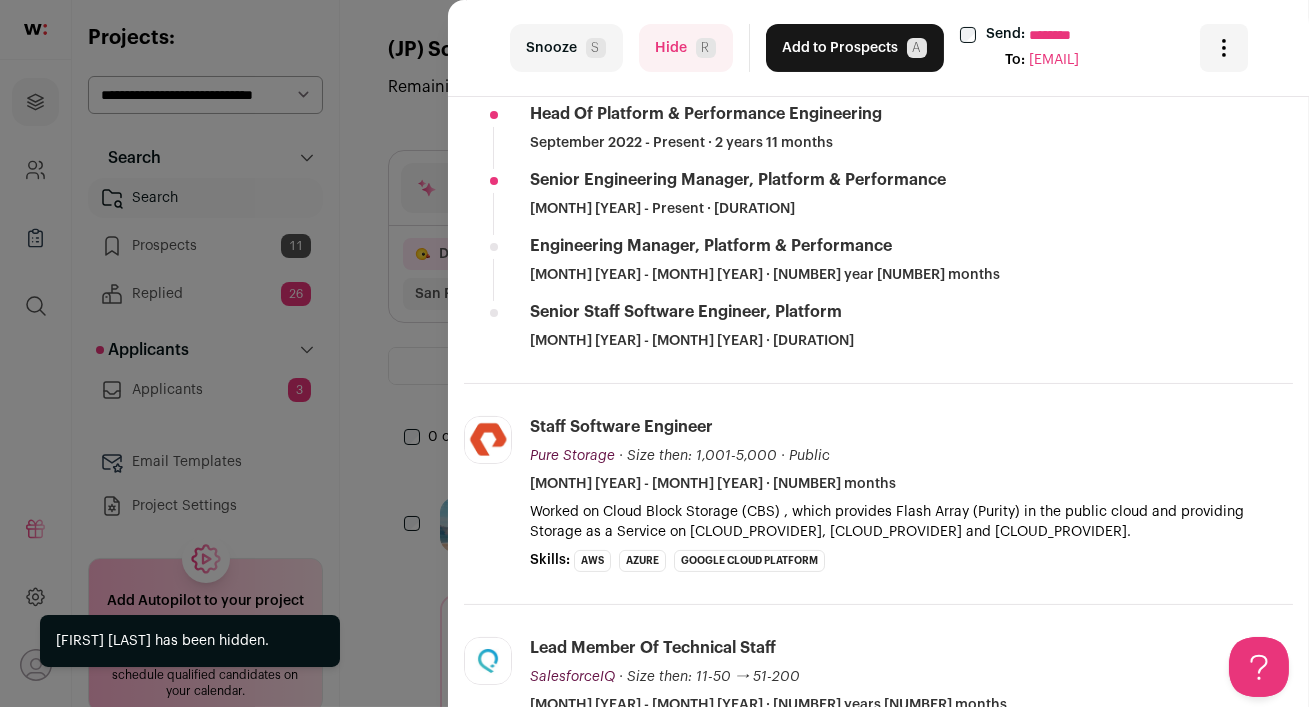 click on "Hide
R" at bounding box center (686, 48) 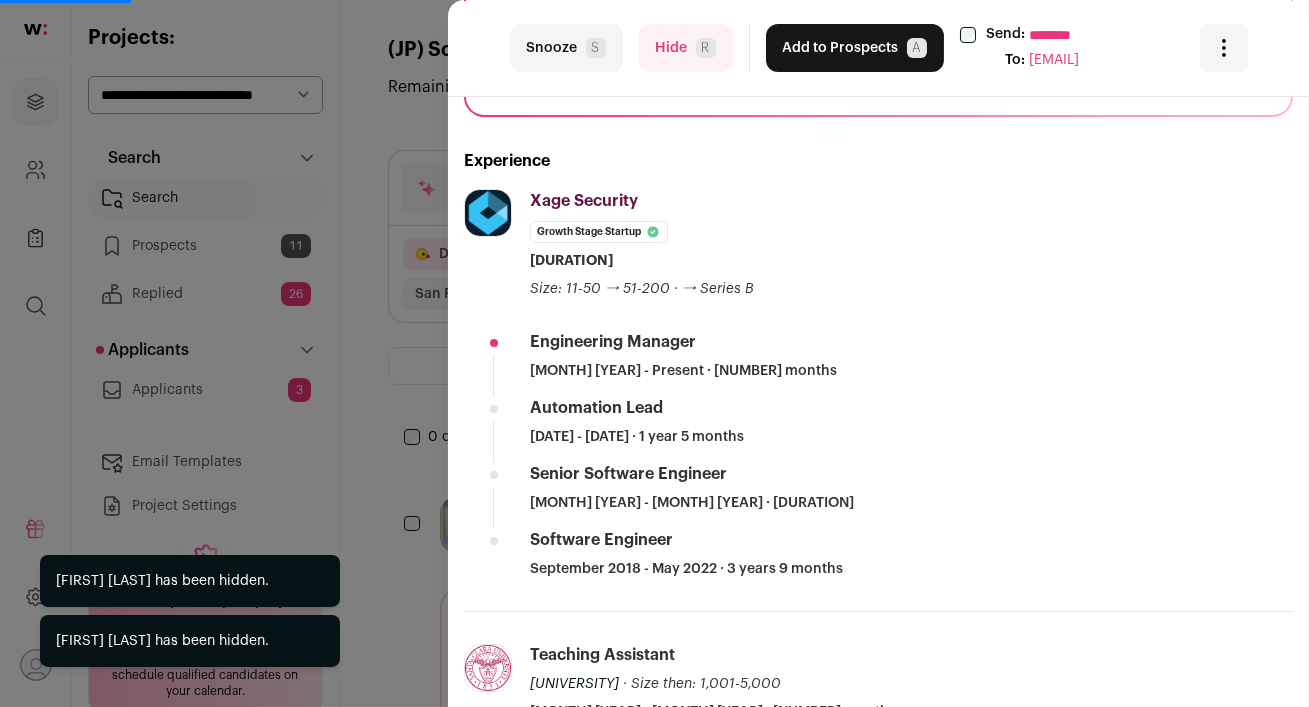 scroll, scrollTop: 449, scrollLeft: 0, axis: vertical 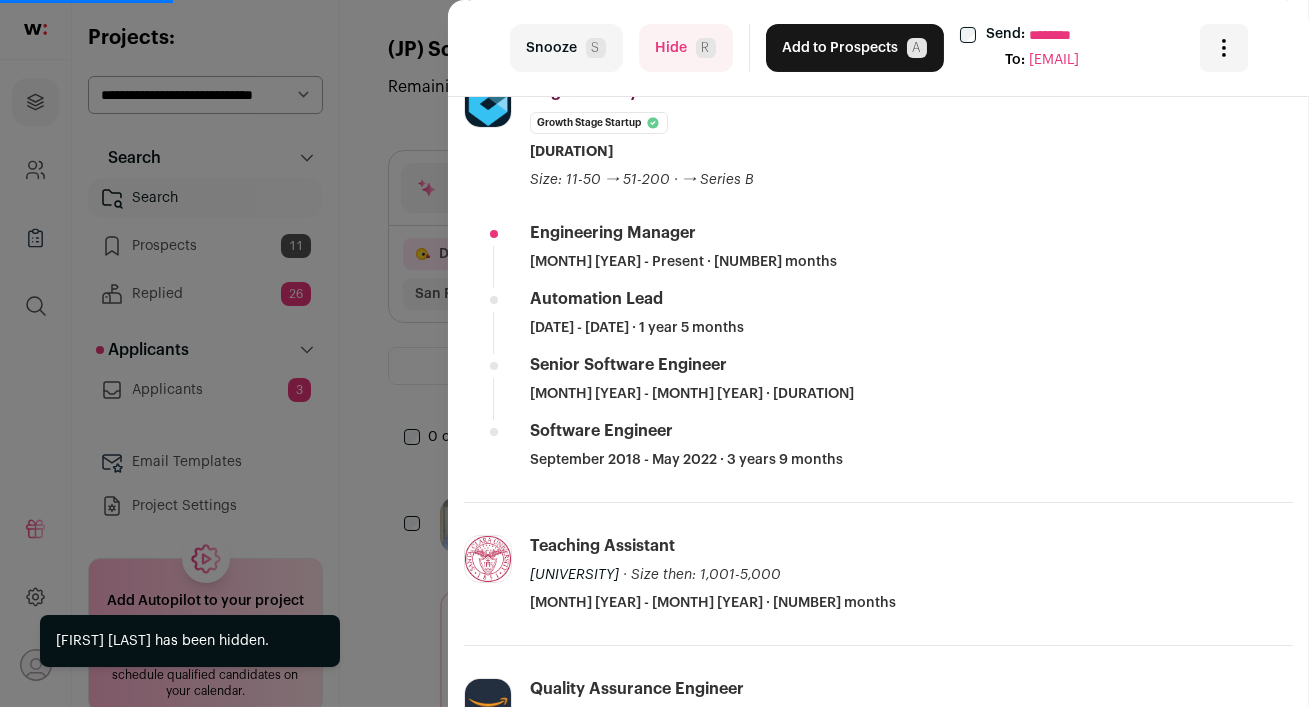 click on "Hide
R" at bounding box center [686, 48] 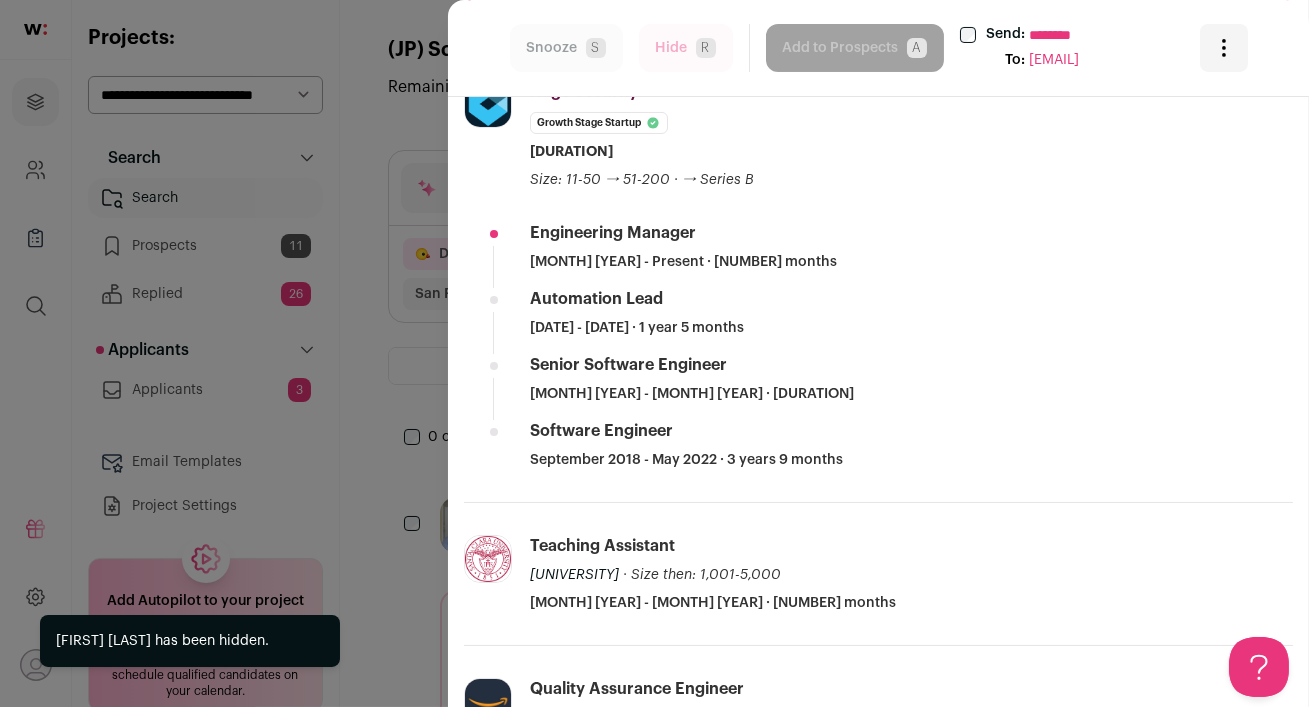 scroll, scrollTop: 0, scrollLeft: 0, axis: both 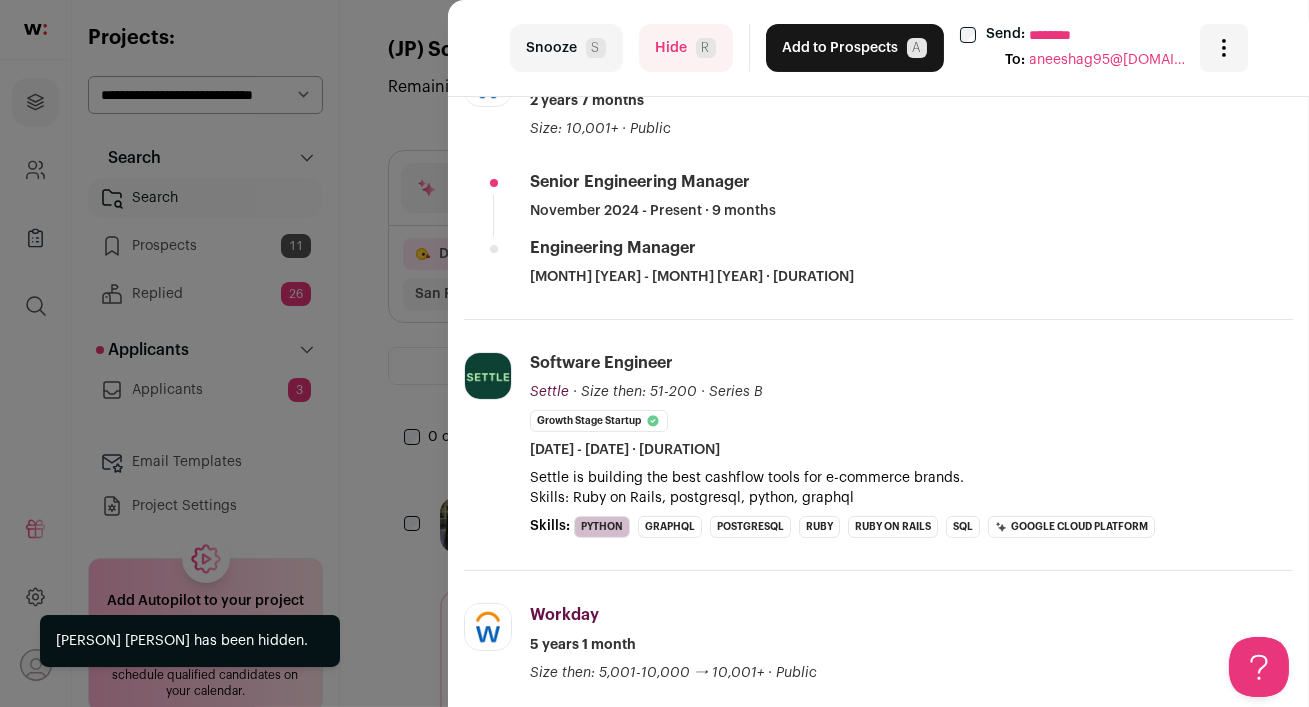 click on "Hide
R" at bounding box center [686, 48] 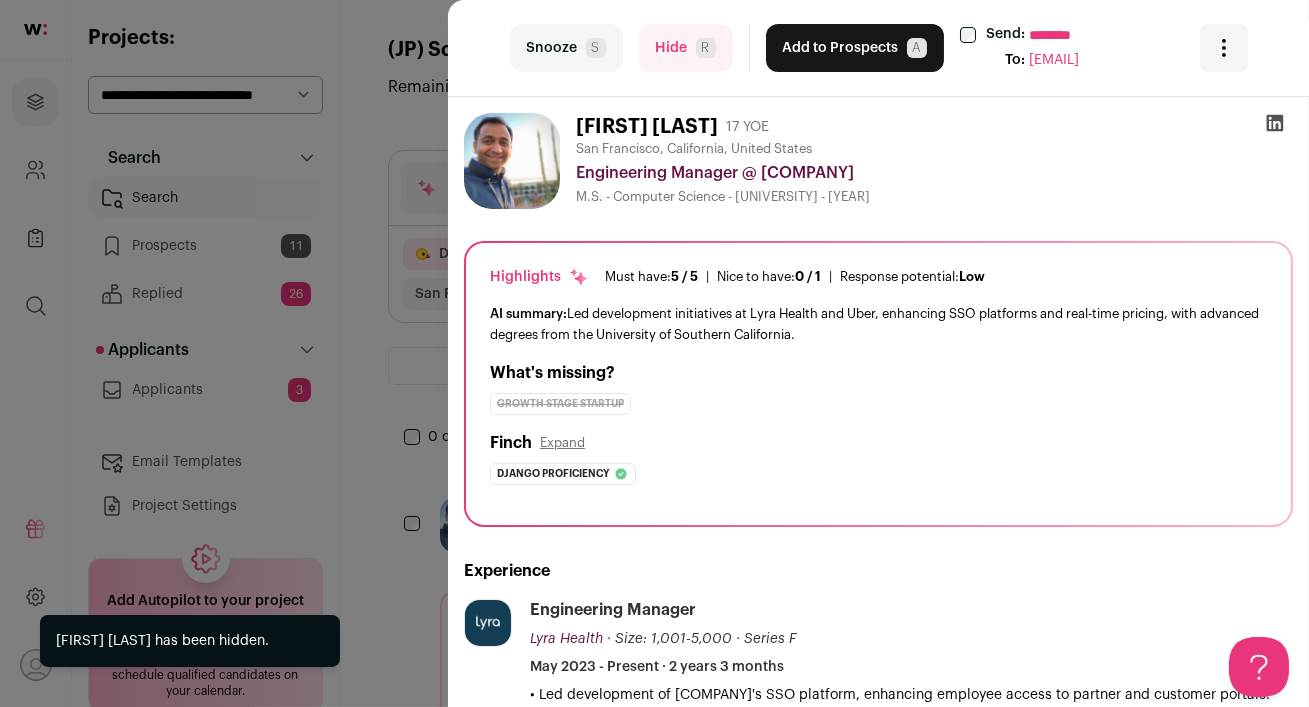 scroll, scrollTop: 0, scrollLeft: 0, axis: both 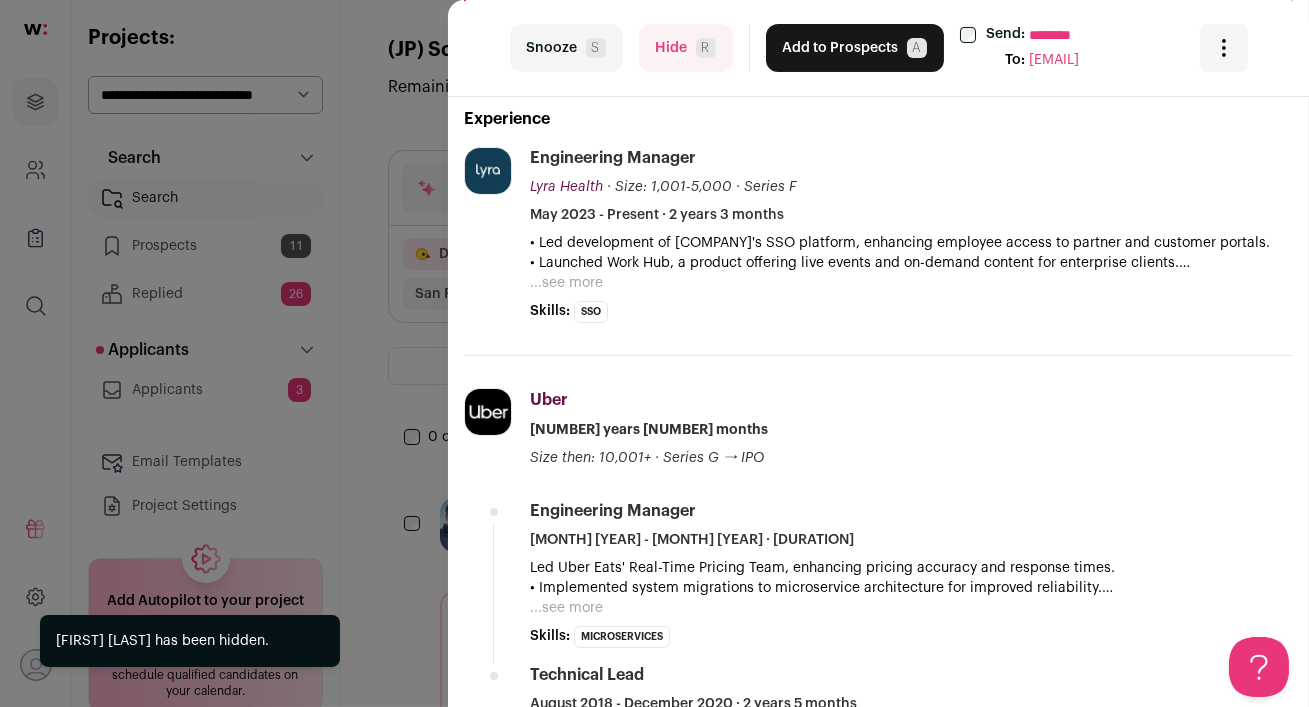 click on "Hide
R" at bounding box center [686, 48] 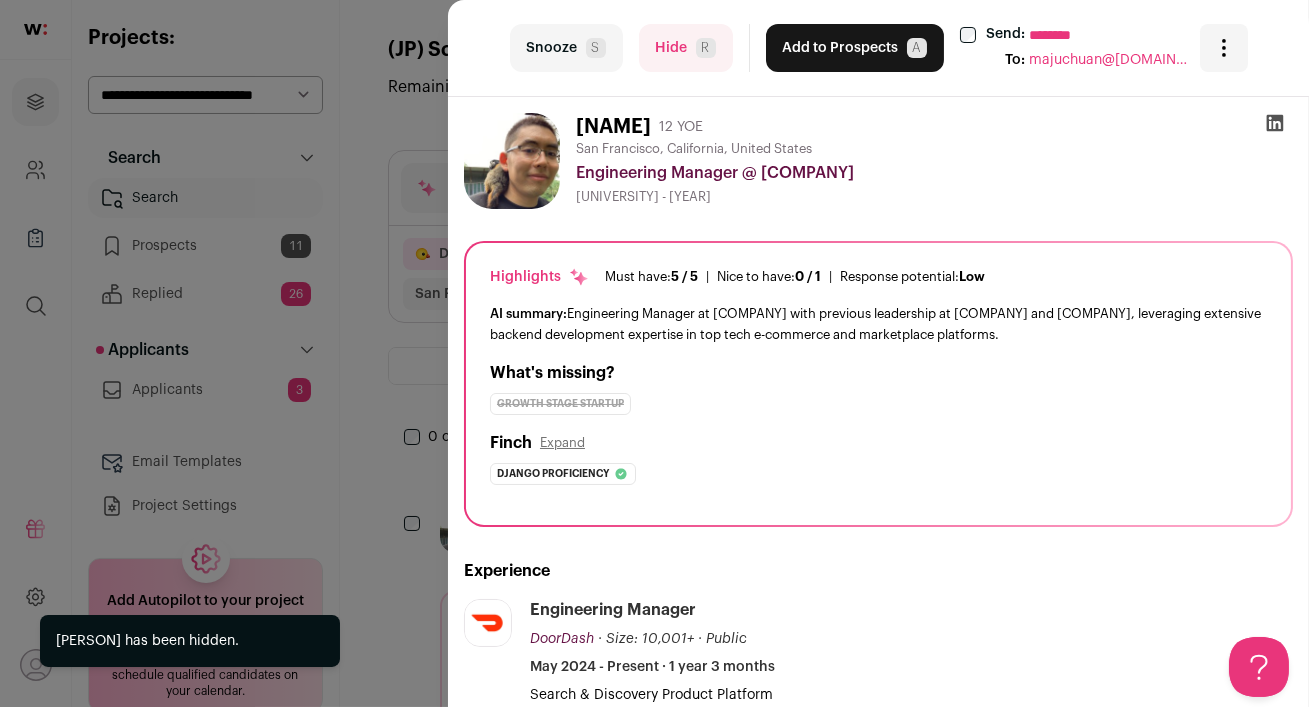 scroll, scrollTop: 0, scrollLeft: 0, axis: both 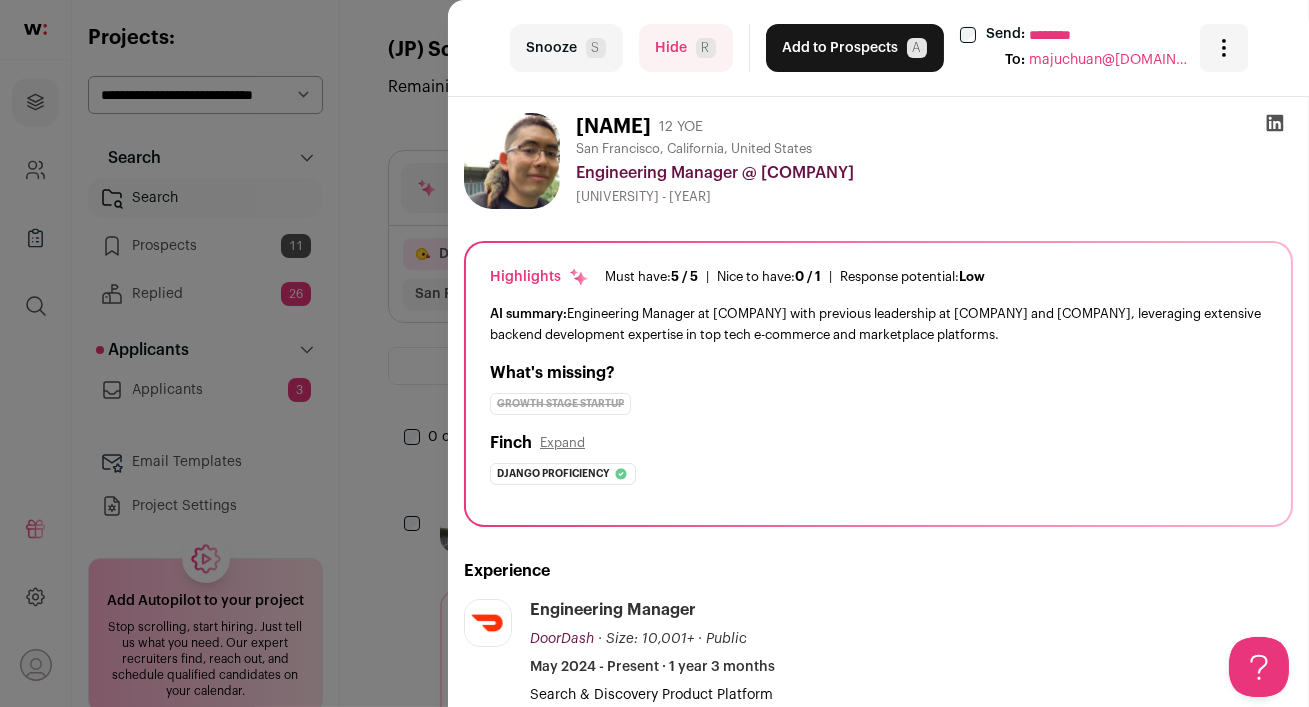 click on "Expand" at bounding box center [562, 443] 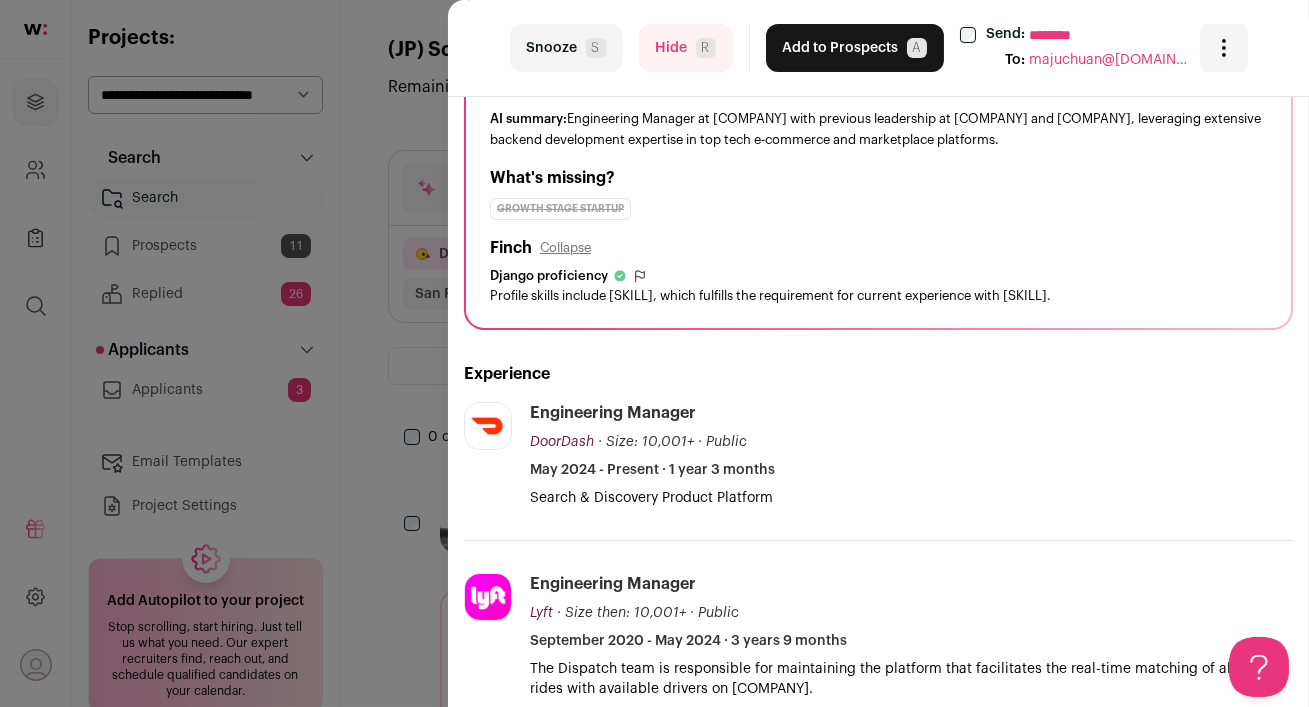 scroll, scrollTop: 0, scrollLeft: 0, axis: both 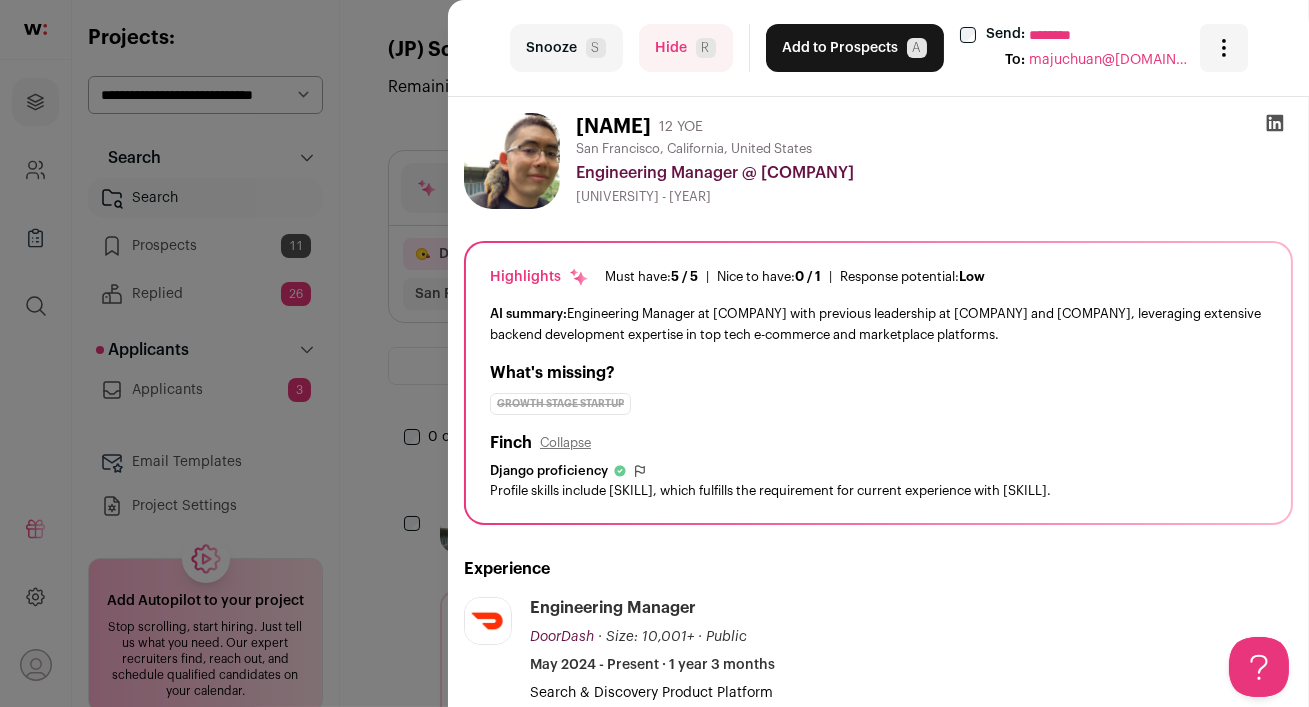 click on "Hide
R" at bounding box center (686, 48) 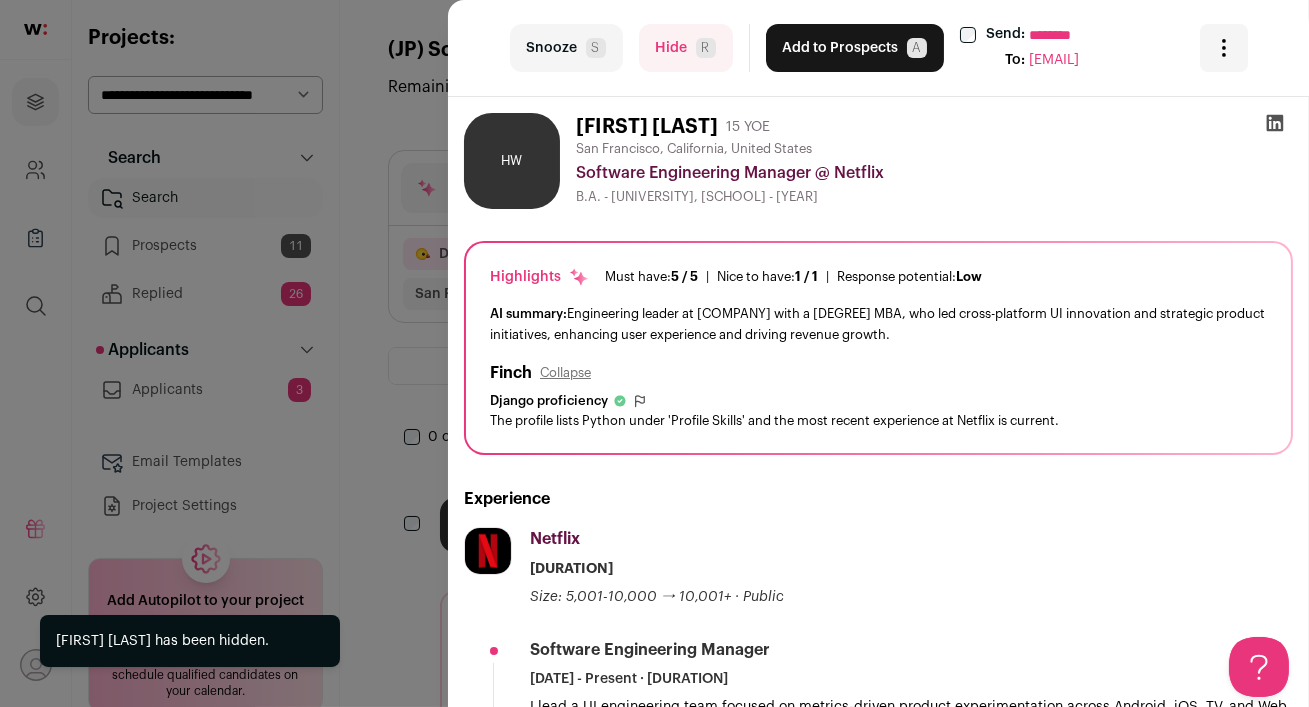 scroll, scrollTop: 0, scrollLeft: 0, axis: both 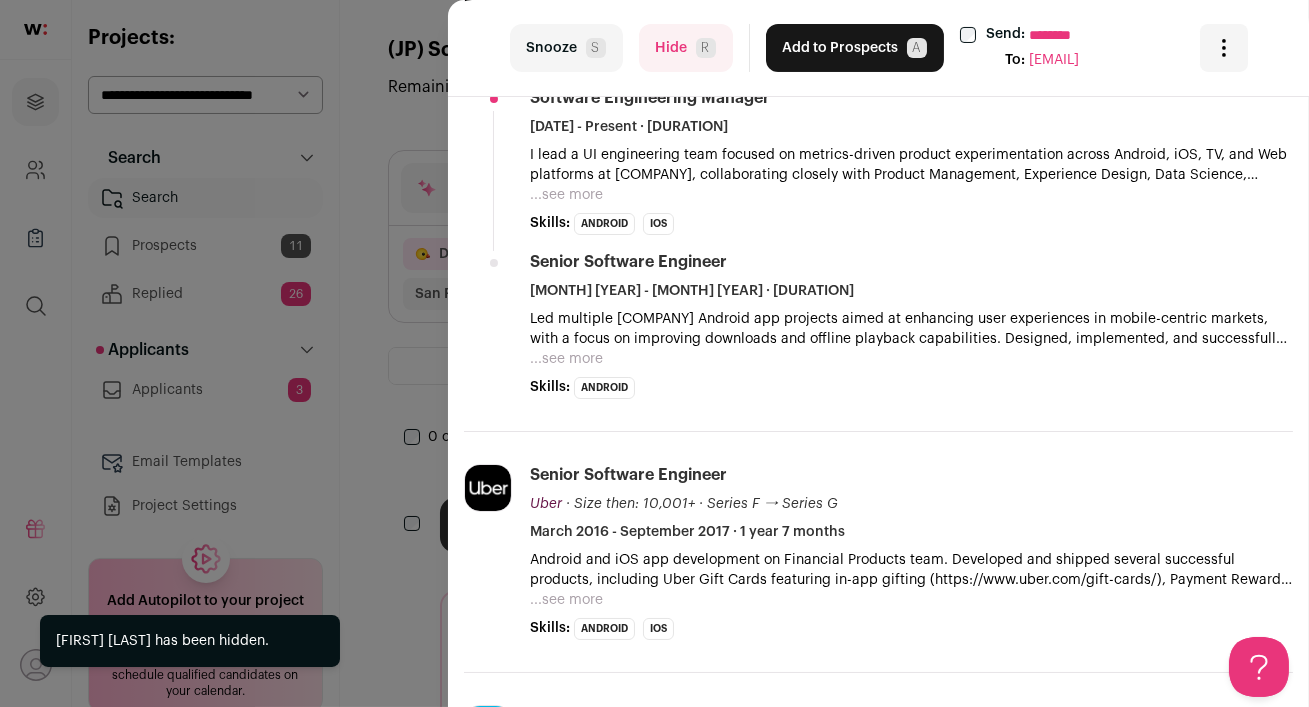 click on "Hide
R" at bounding box center [686, 48] 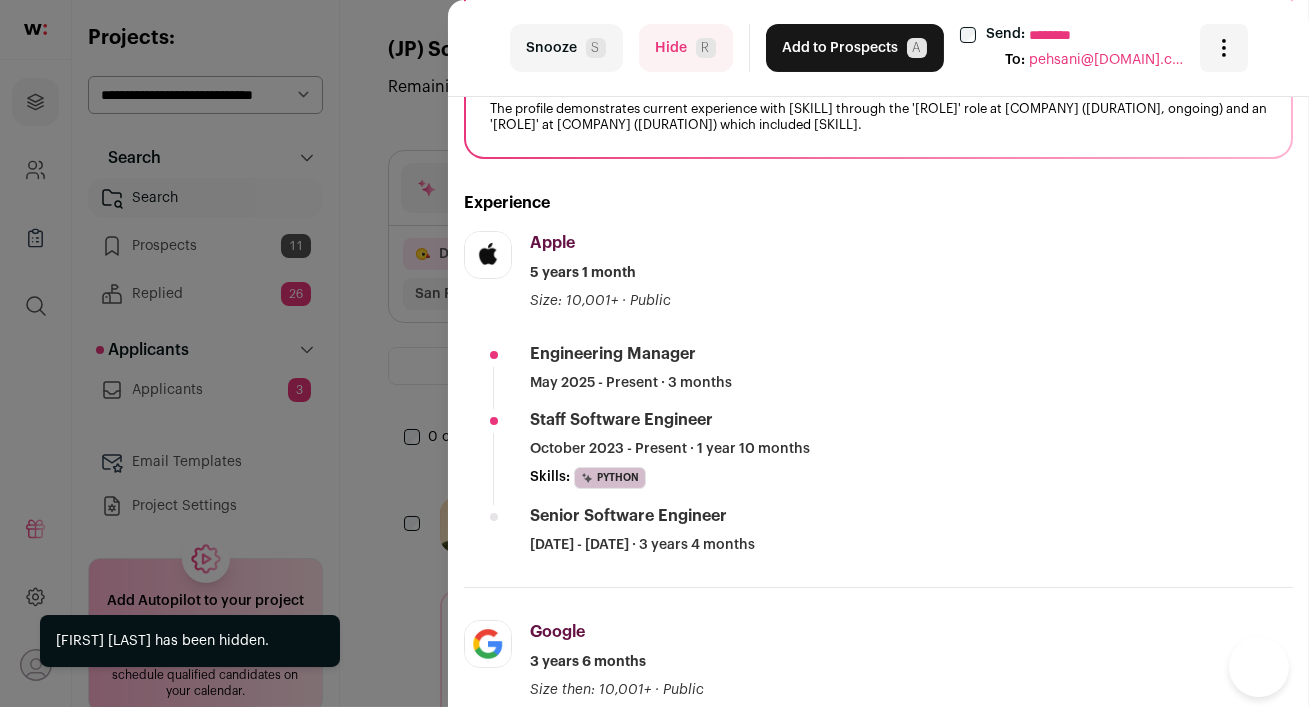 scroll, scrollTop: 513, scrollLeft: 0, axis: vertical 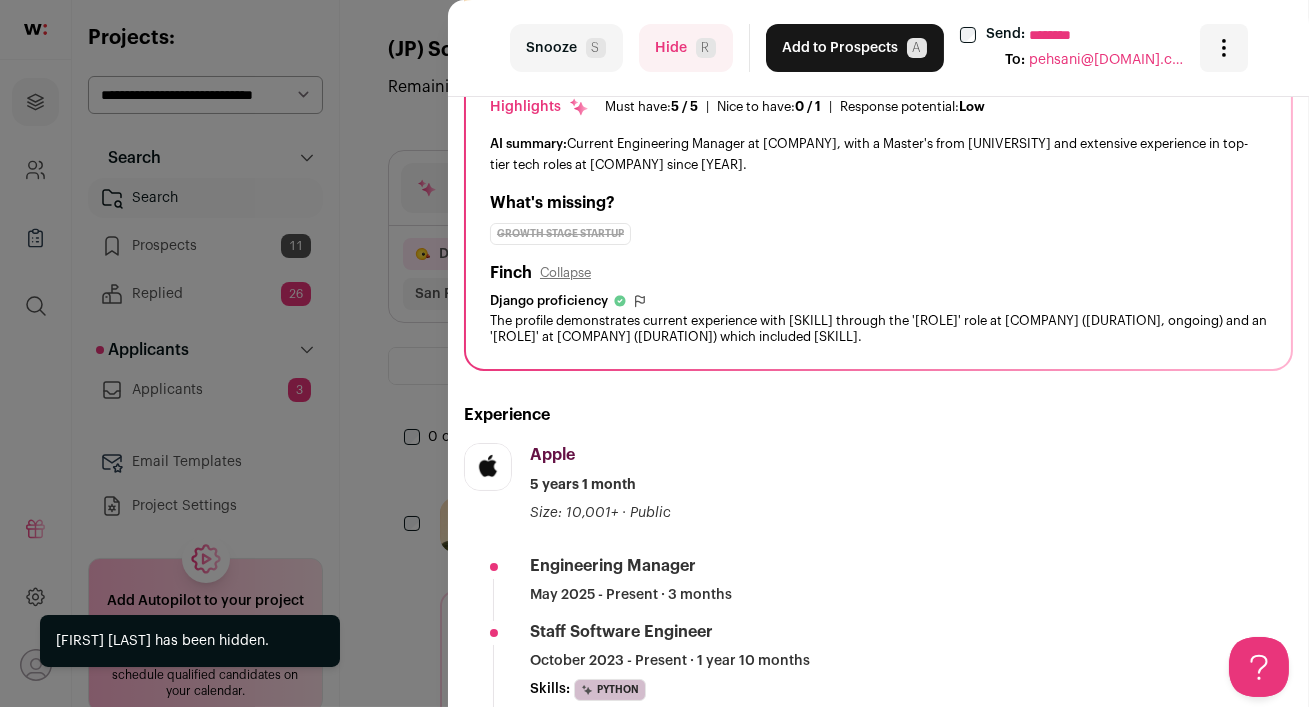 click on "Hide
R" at bounding box center (686, 48) 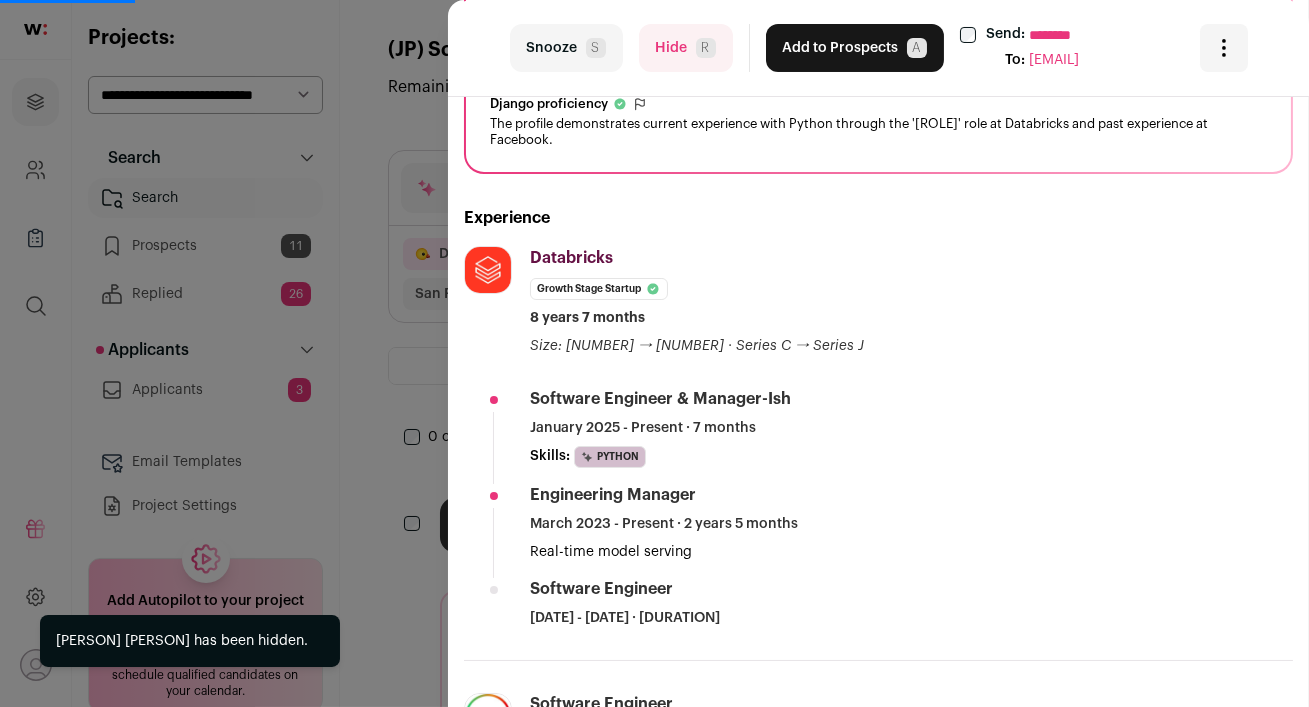 scroll, scrollTop: 390, scrollLeft: 0, axis: vertical 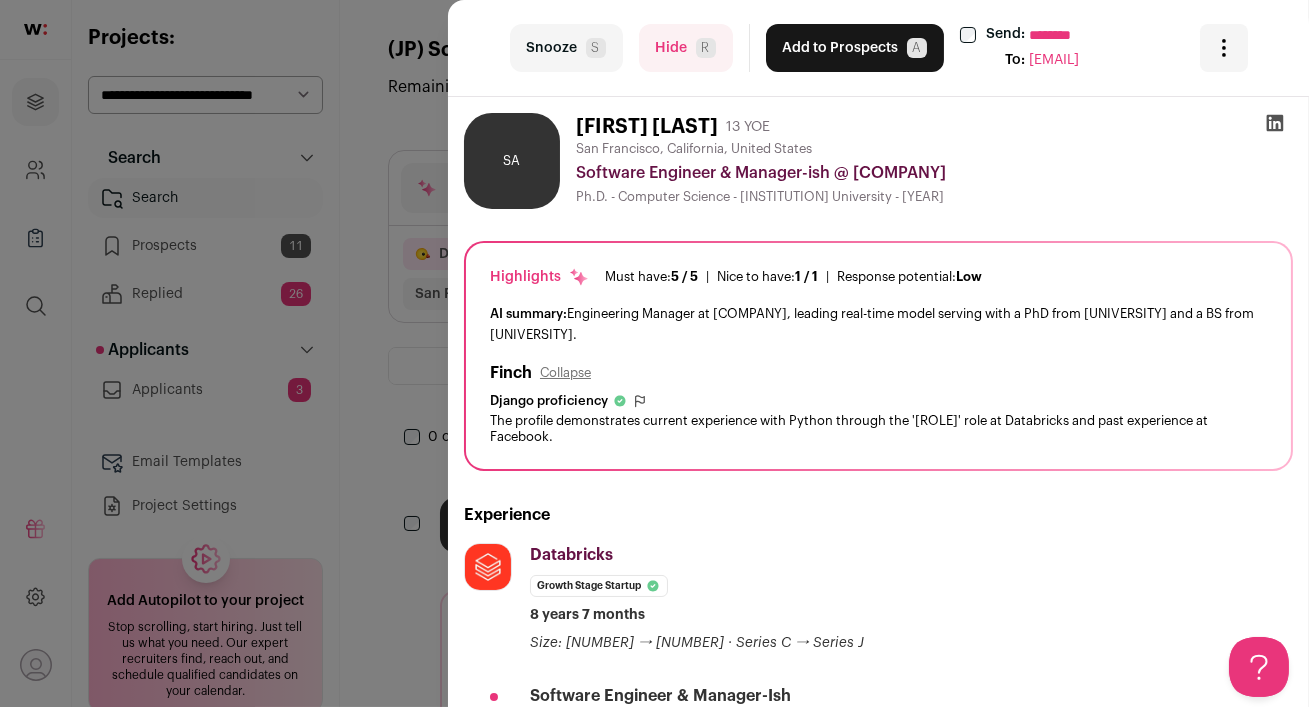 click on "Hide
R" at bounding box center (686, 48) 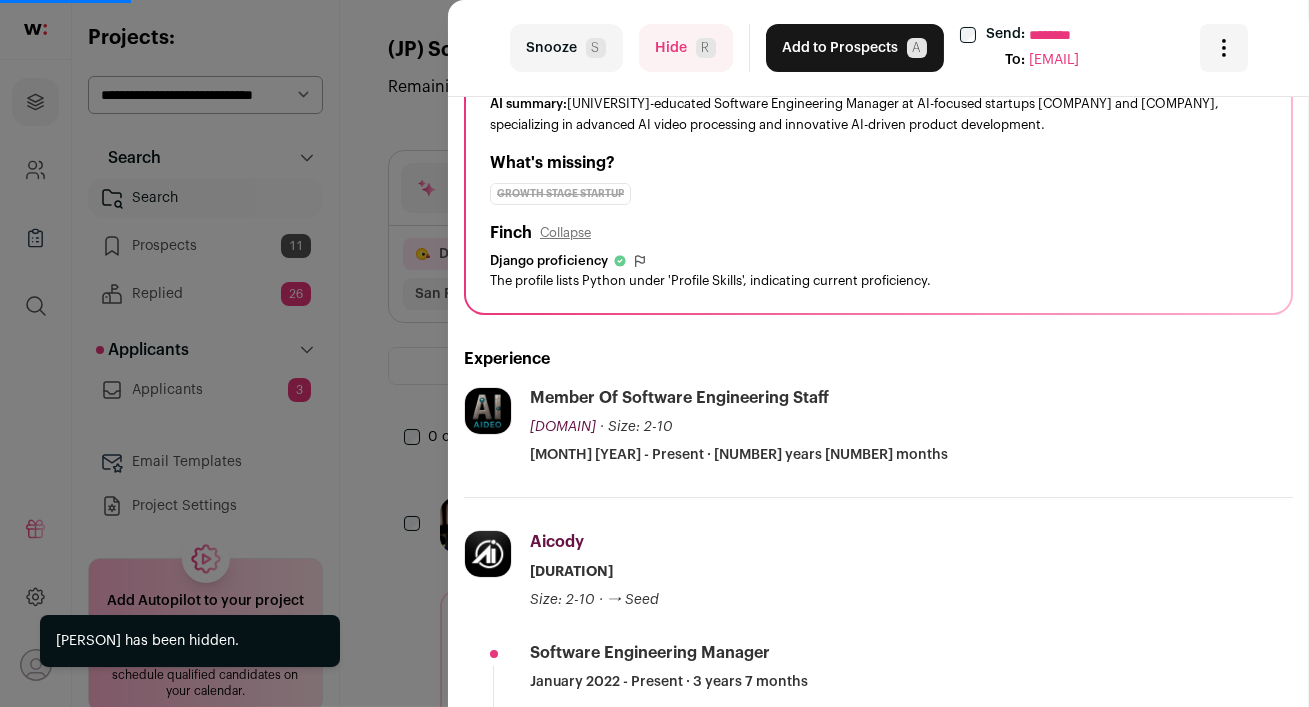 scroll, scrollTop: 295, scrollLeft: 0, axis: vertical 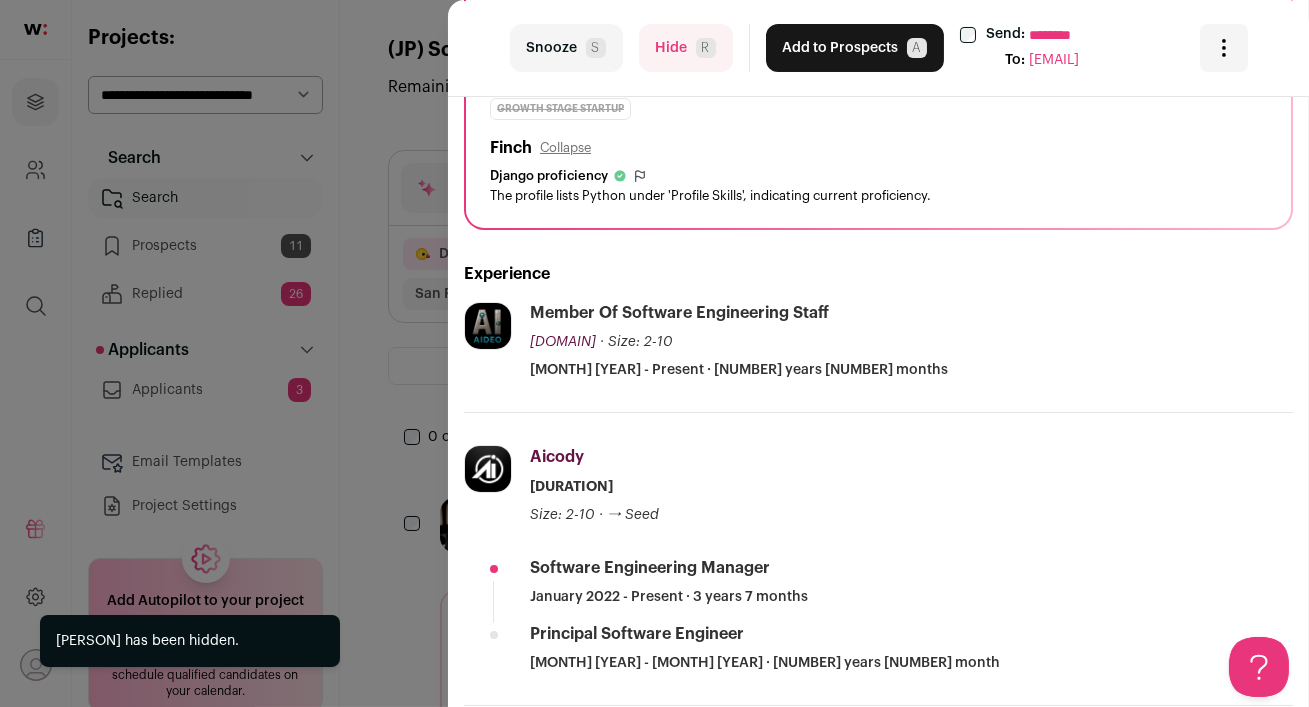 click on "Hide
R" at bounding box center (686, 48) 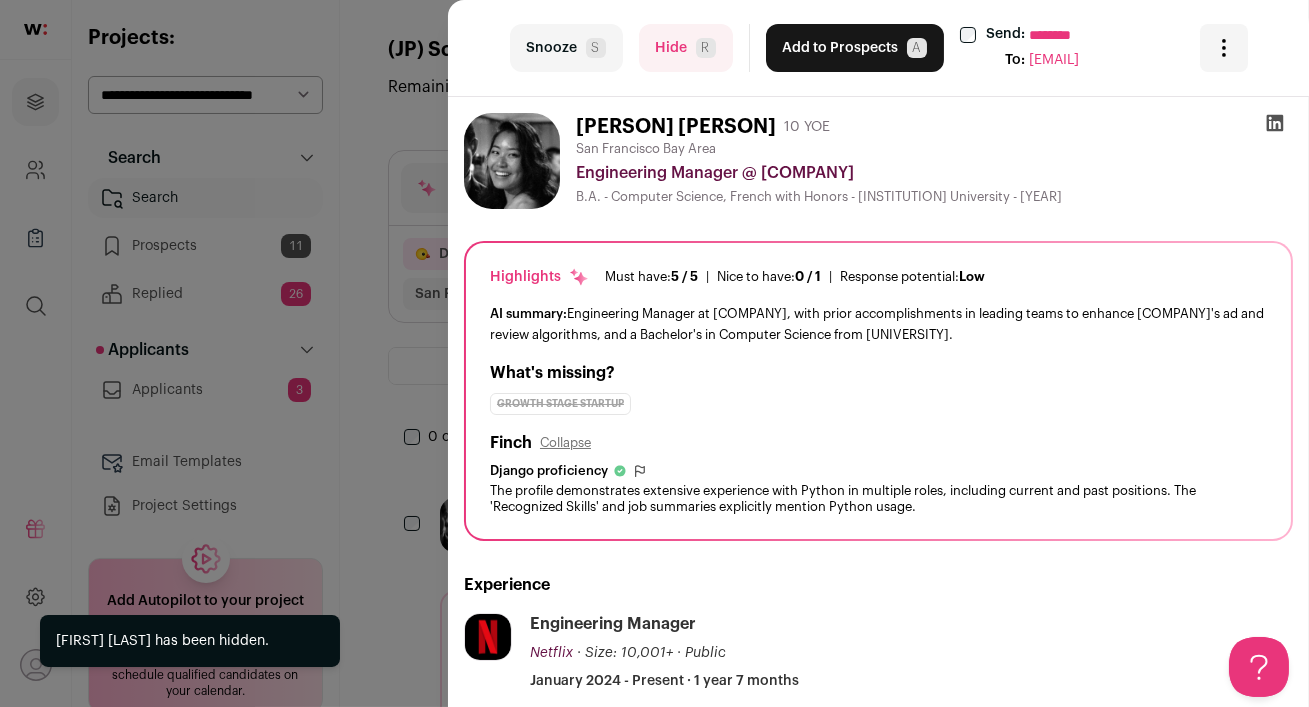 scroll, scrollTop: 0, scrollLeft: 0, axis: both 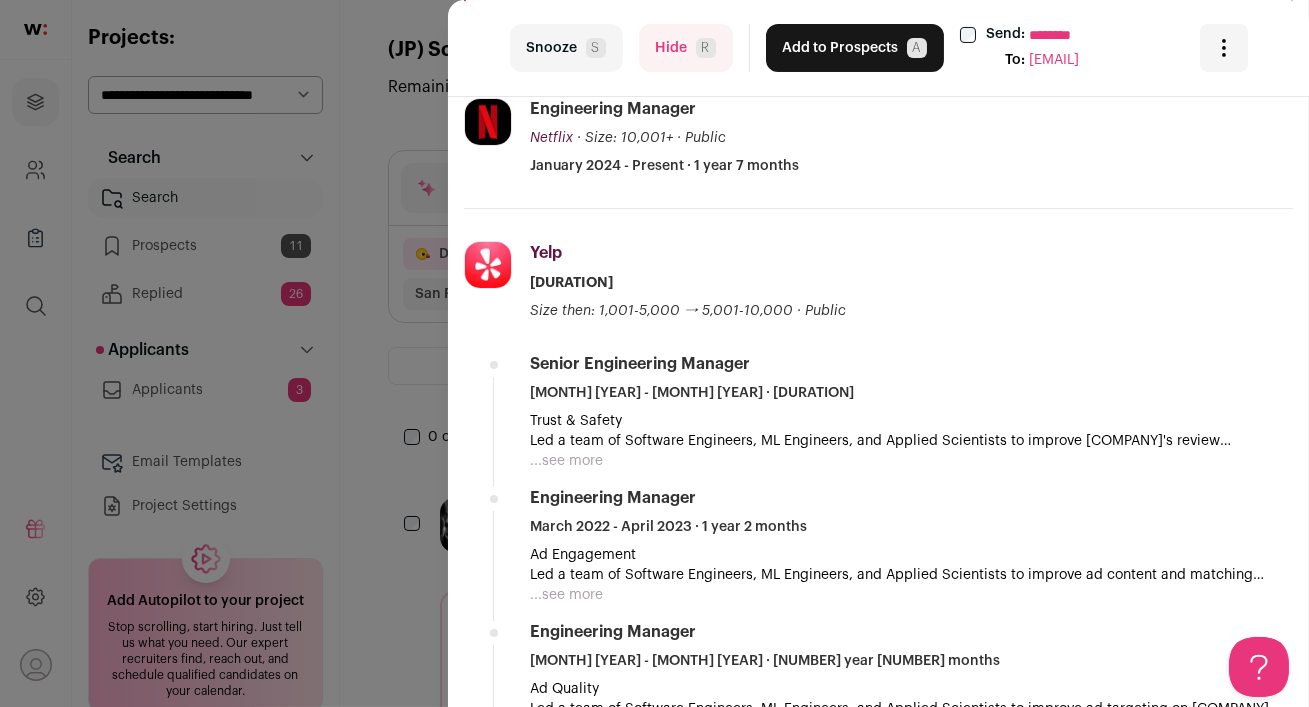 click on "Hide
R" at bounding box center (686, 48) 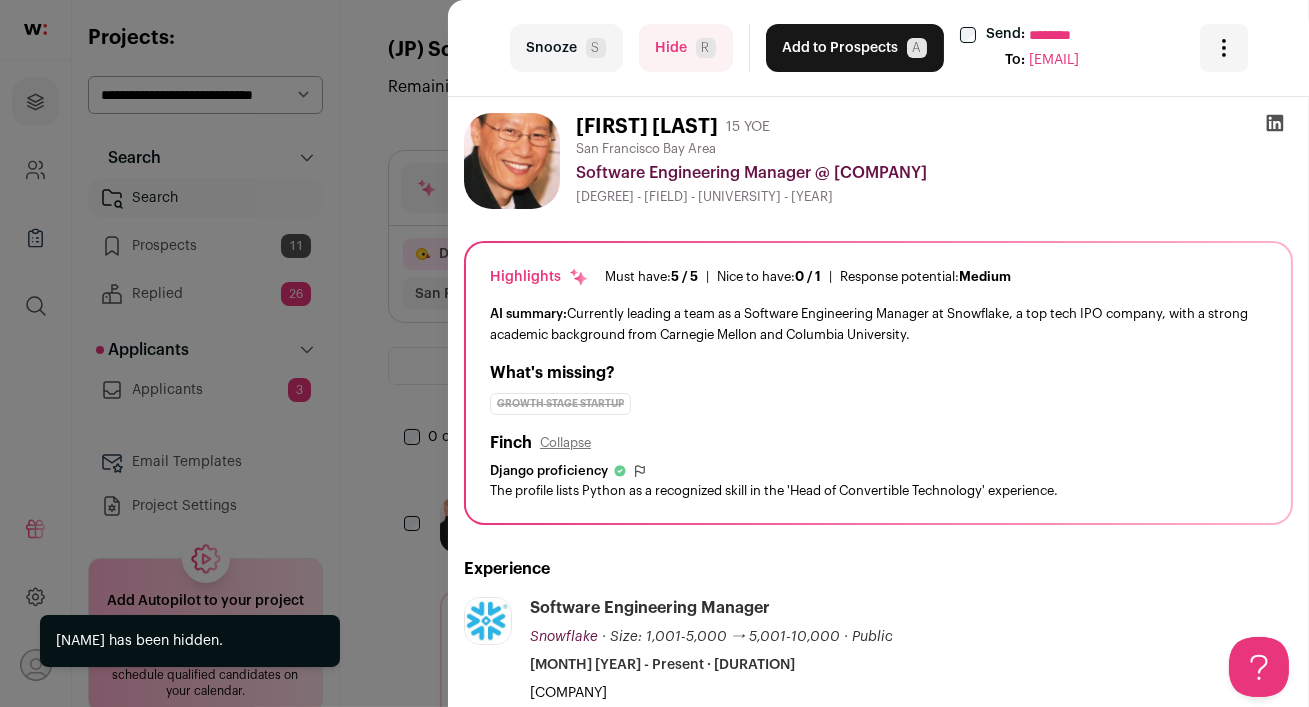 scroll, scrollTop: 0, scrollLeft: 0, axis: both 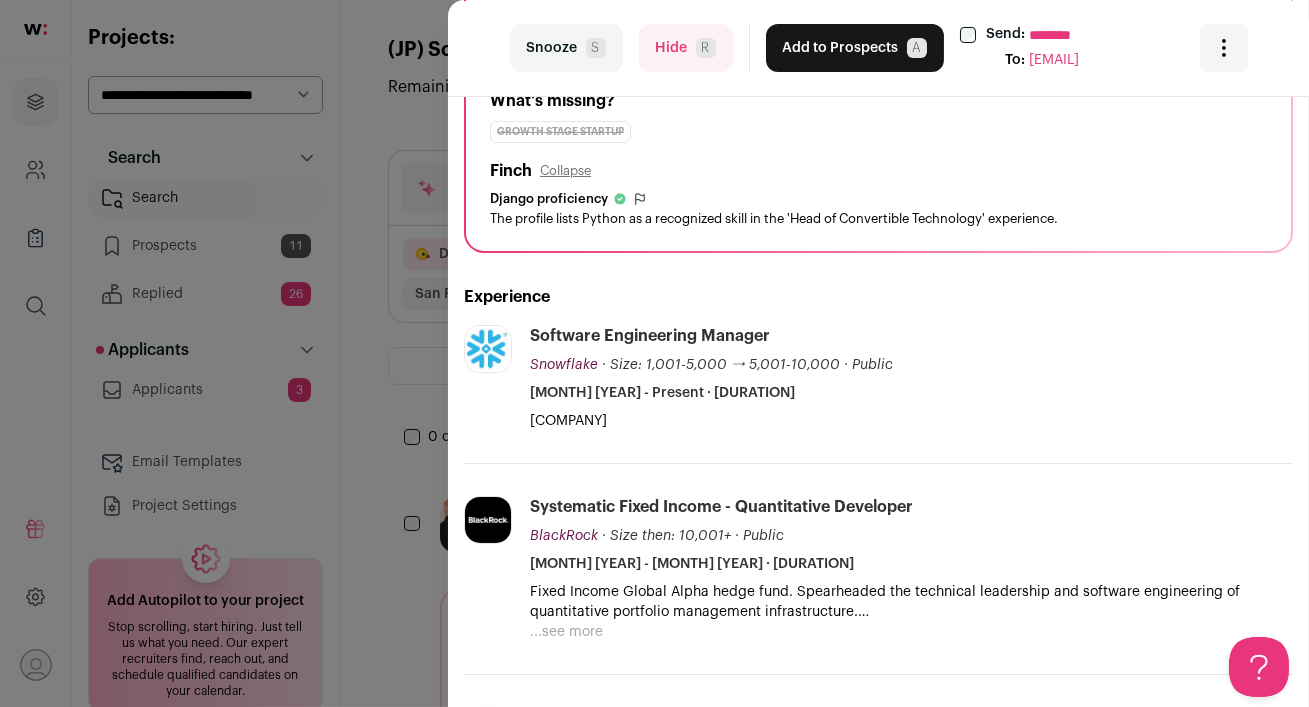 click on "Hide
R" at bounding box center [686, 48] 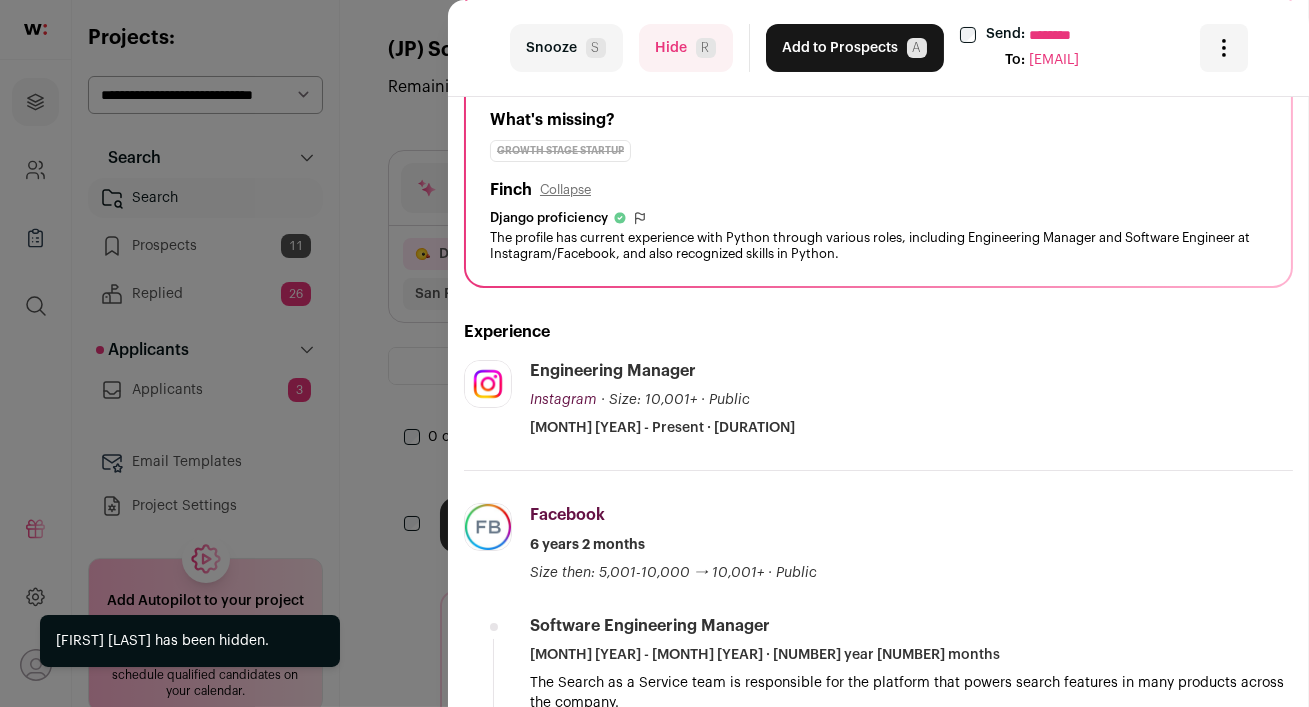 scroll, scrollTop: 330, scrollLeft: 0, axis: vertical 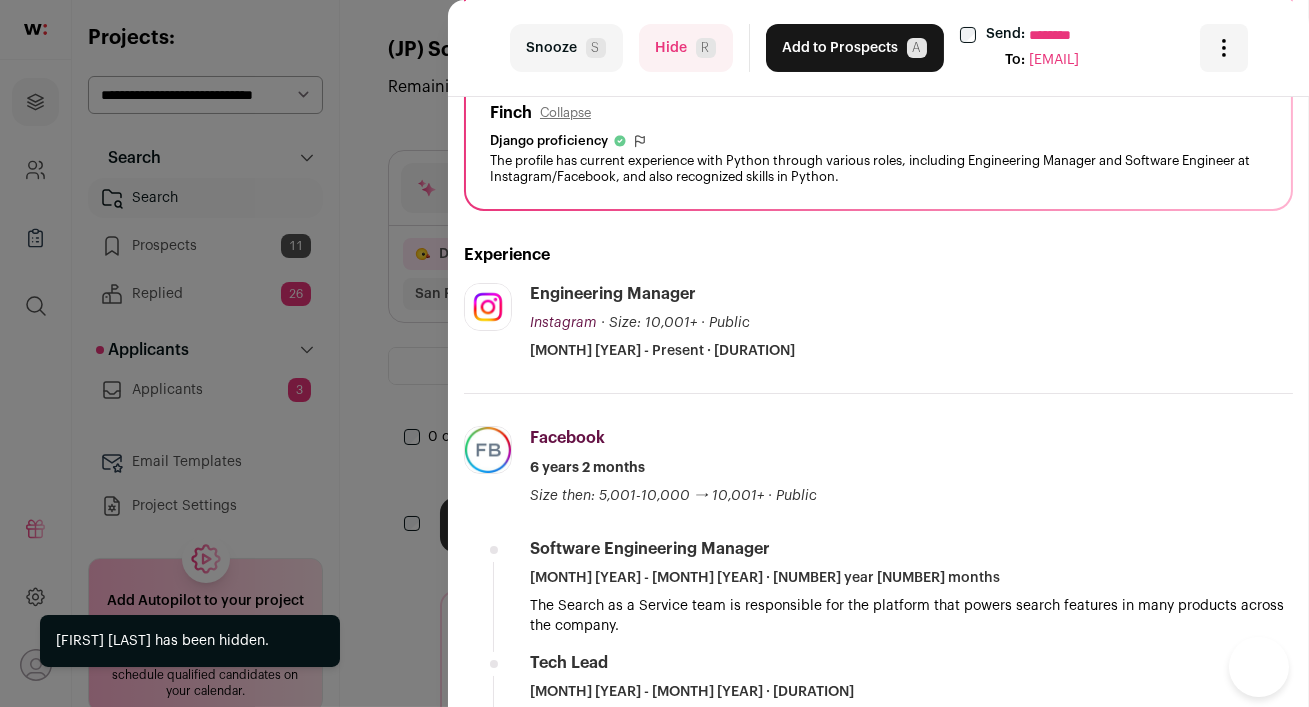 click on "Hide
R" at bounding box center (686, 48) 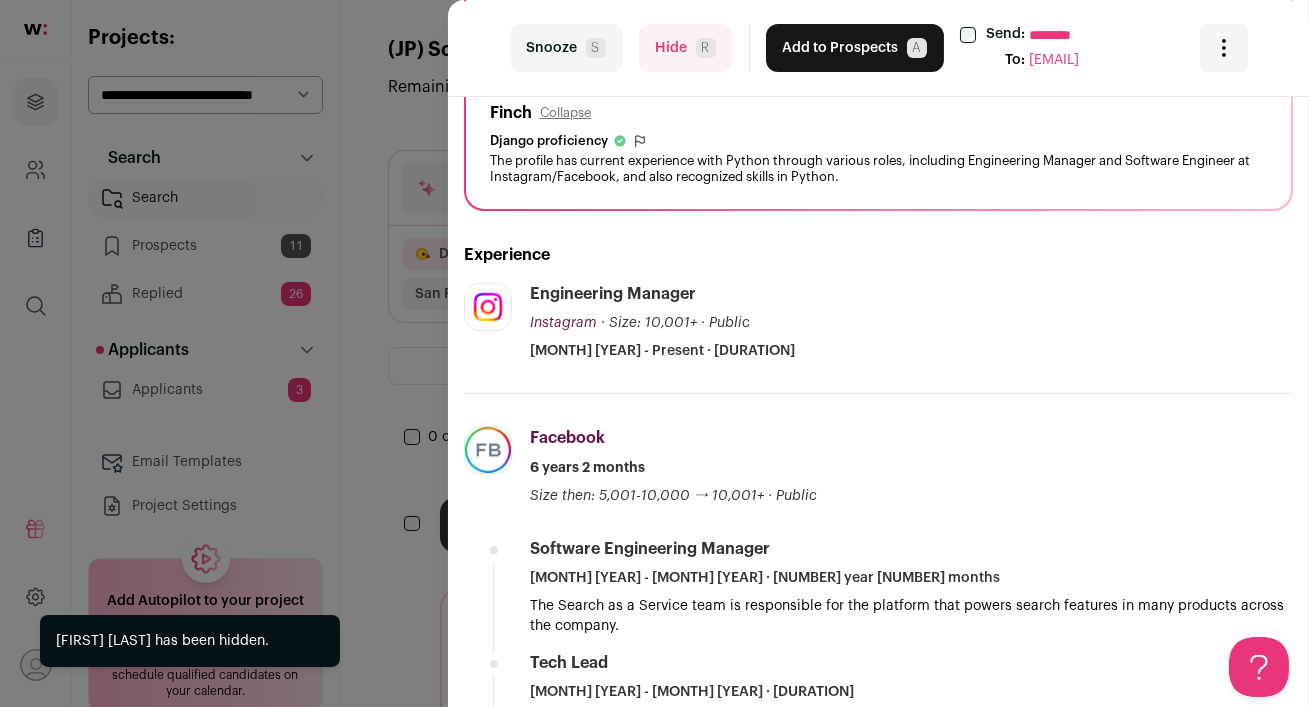 scroll, scrollTop: 0, scrollLeft: 0, axis: both 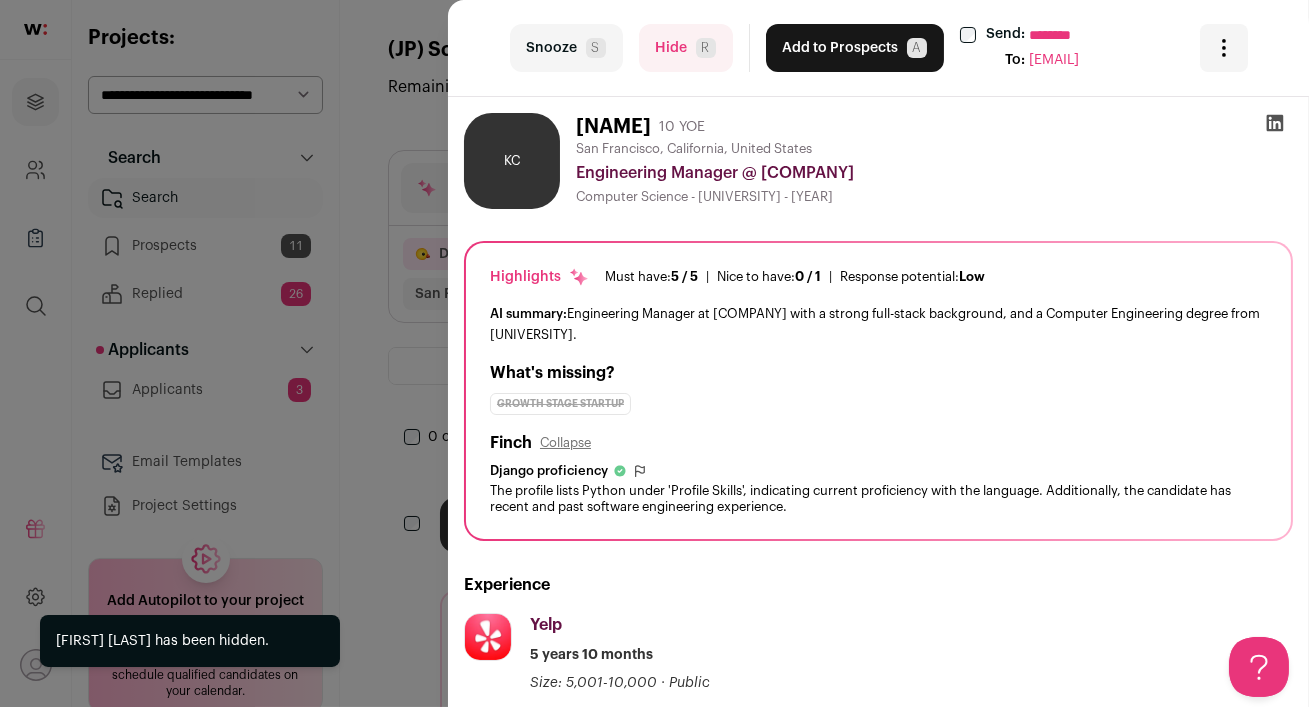 click on "Hide
R" at bounding box center (686, 48) 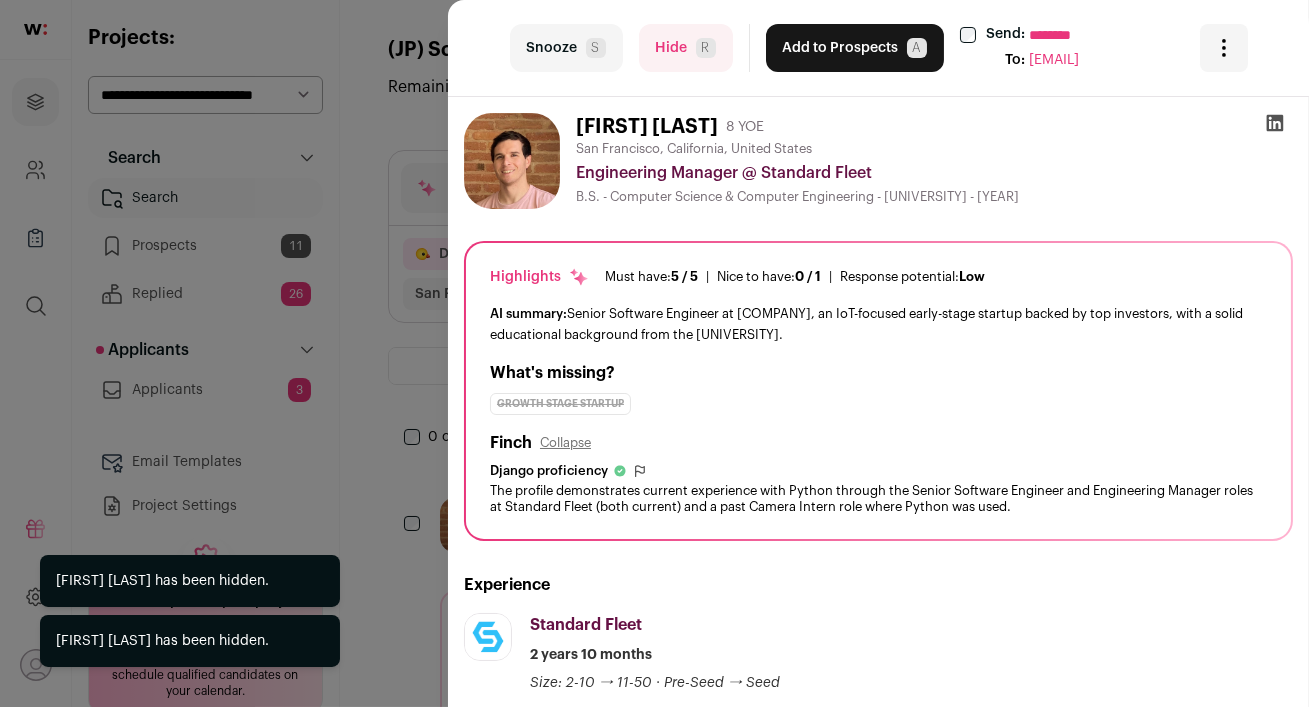 scroll, scrollTop: 249, scrollLeft: 0, axis: vertical 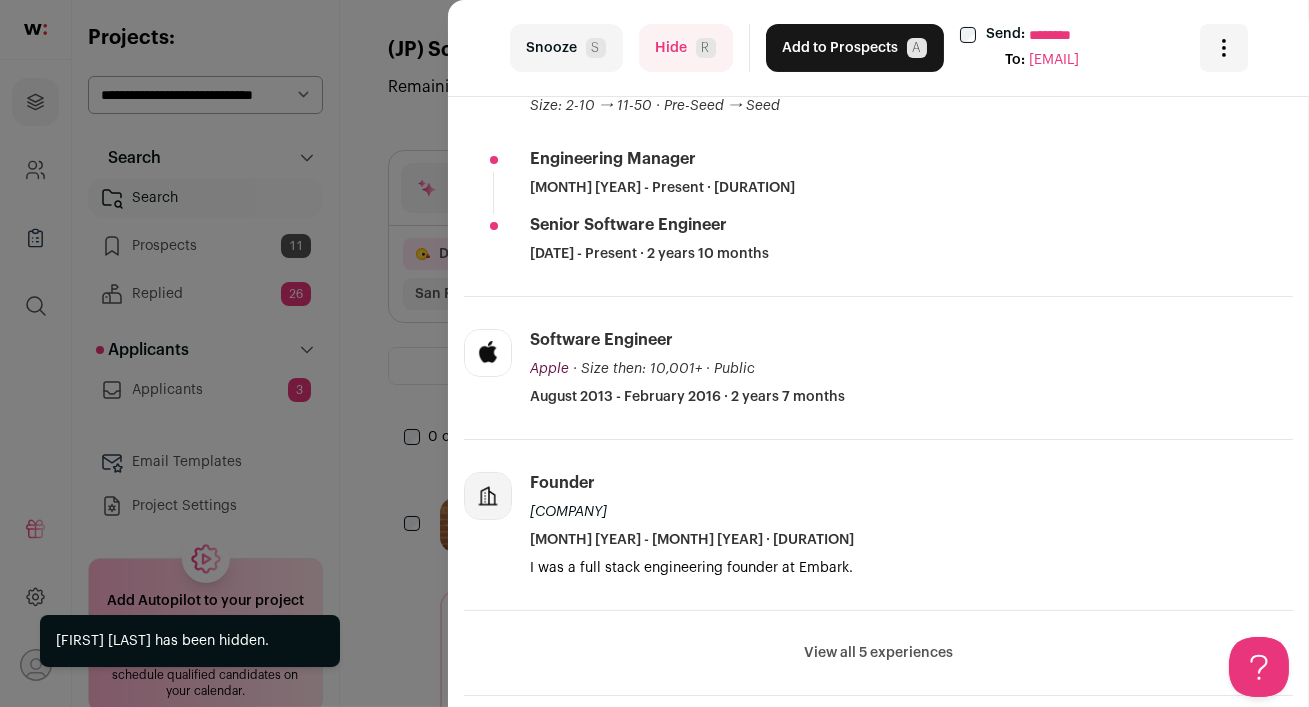 click on "Hide
R" at bounding box center [686, 48] 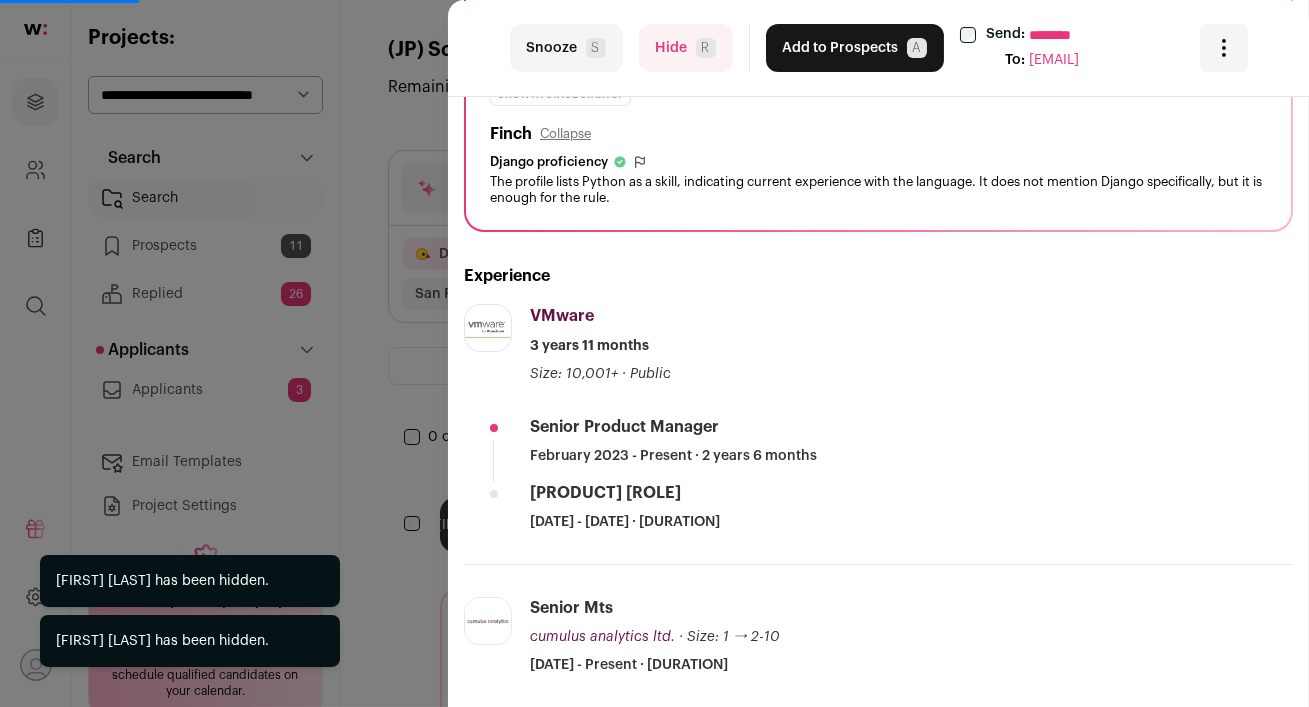 scroll, scrollTop: 311, scrollLeft: 0, axis: vertical 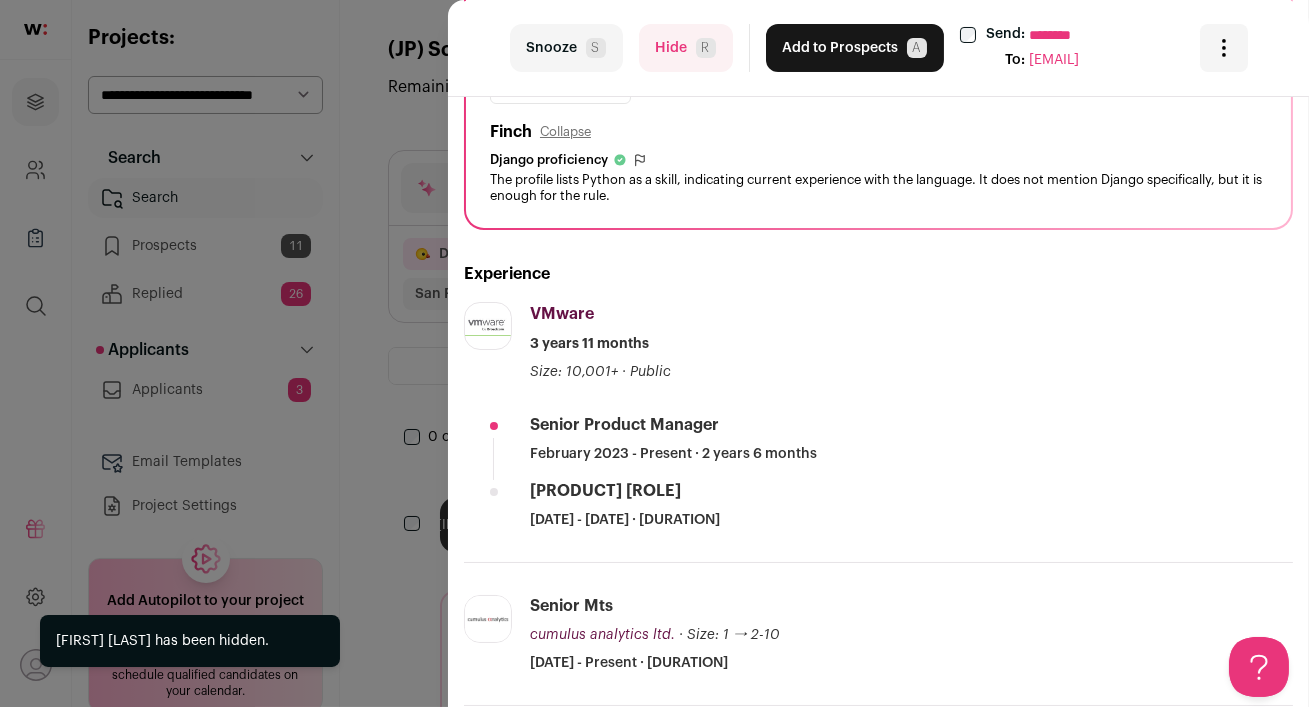 click on "Hide
R" at bounding box center [686, 48] 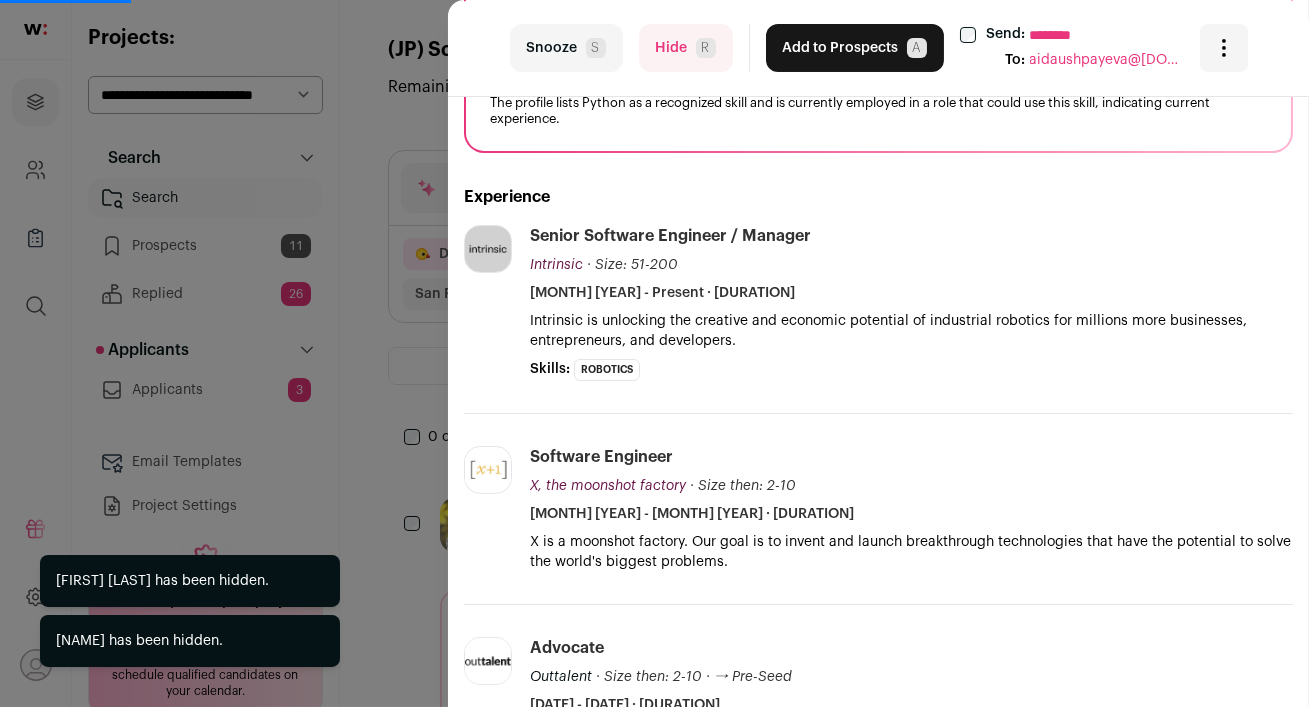 scroll, scrollTop: 543, scrollLeft: 0, axis: vertical 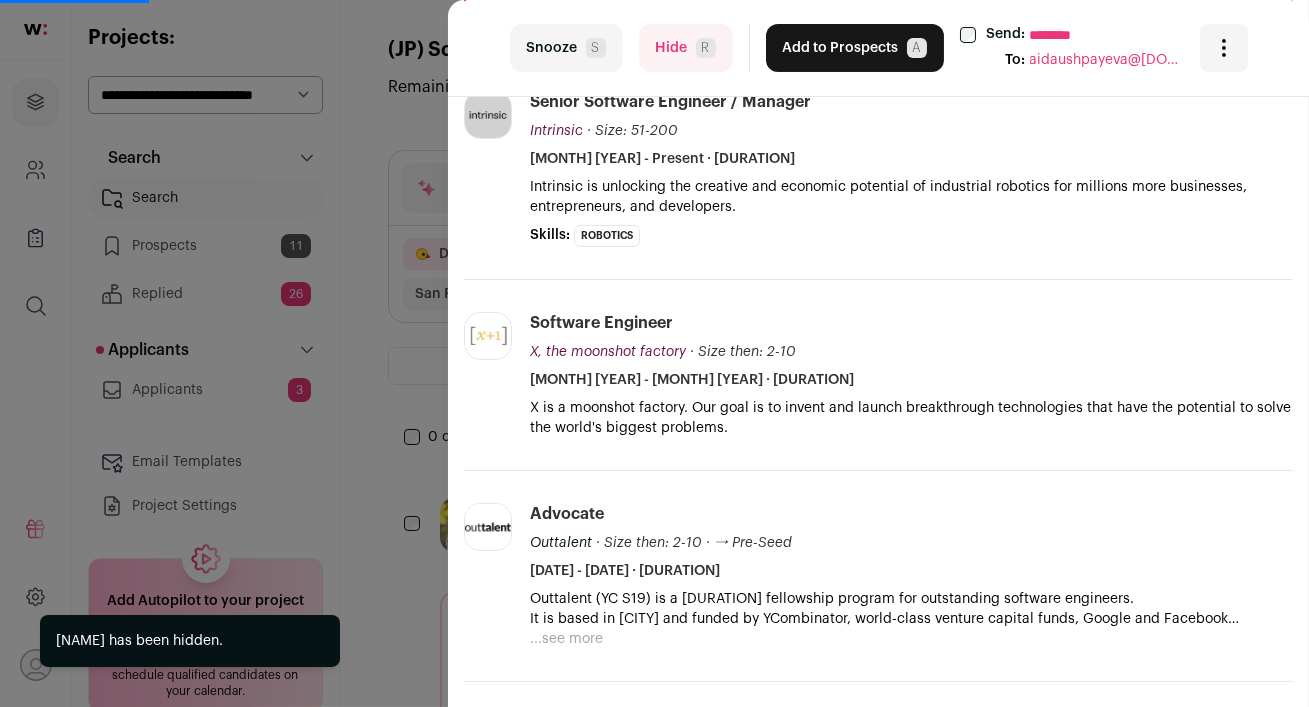 click on "Hide
R" at bounding box center (686, 48) 